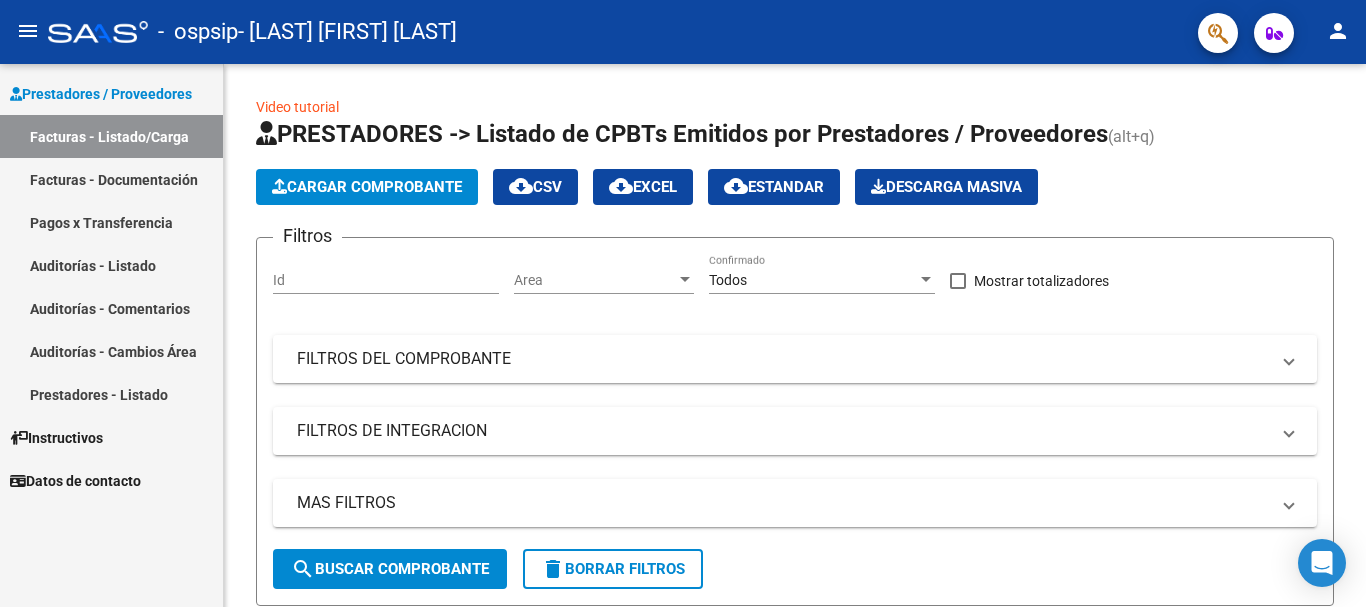 scroll, scrollTop: 0, scrollLeft: 0, axis: both 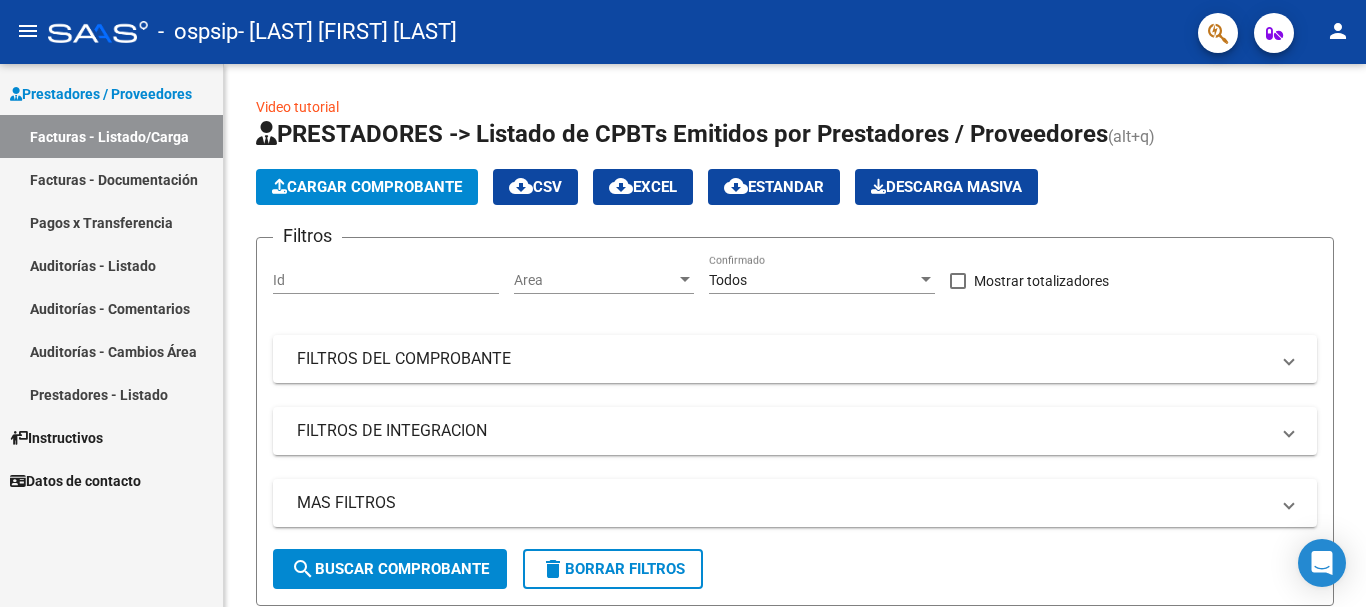 click on "Pagos x Transferencia" at bounding box center [111, 222] 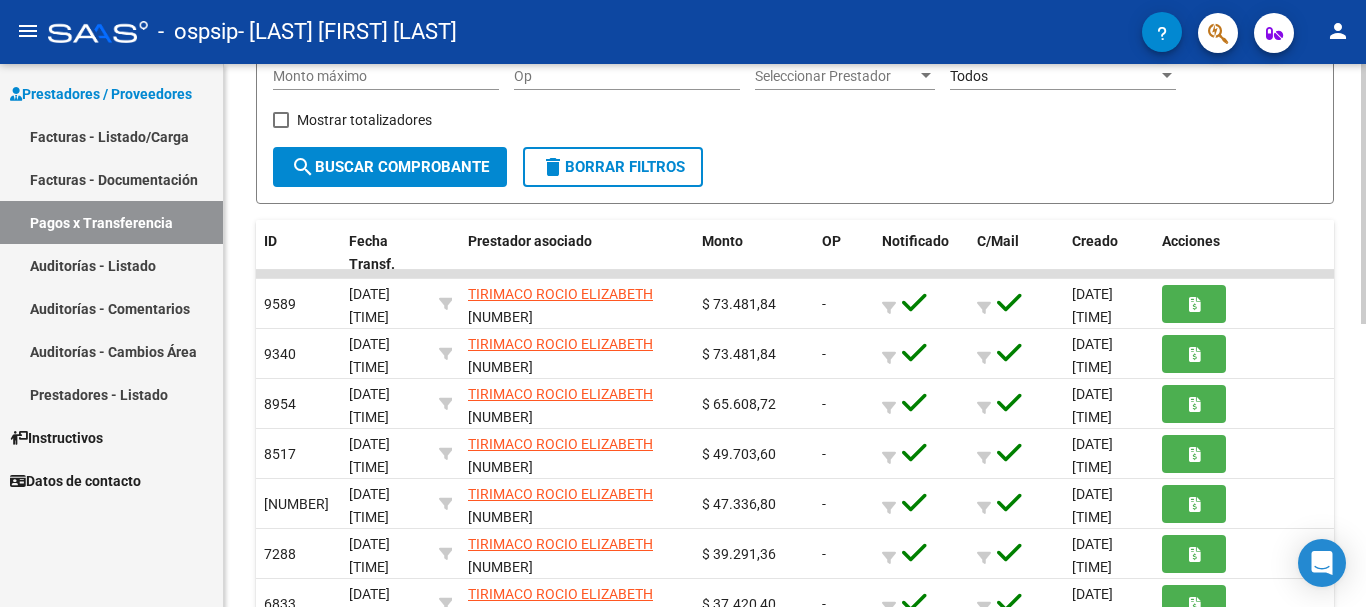 scroll, scrollTop: 381, scrollLeft: 0, axis: vertical 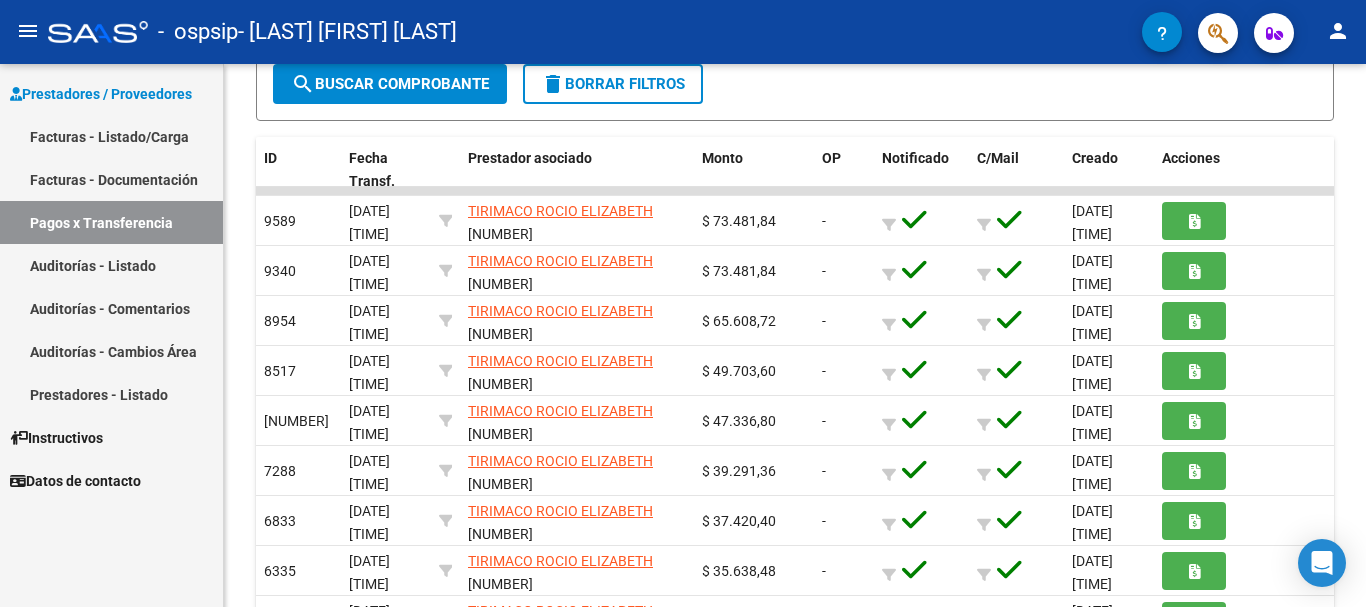 click on "Facturas - Listado/Carga" at bounding box center (111, 136) 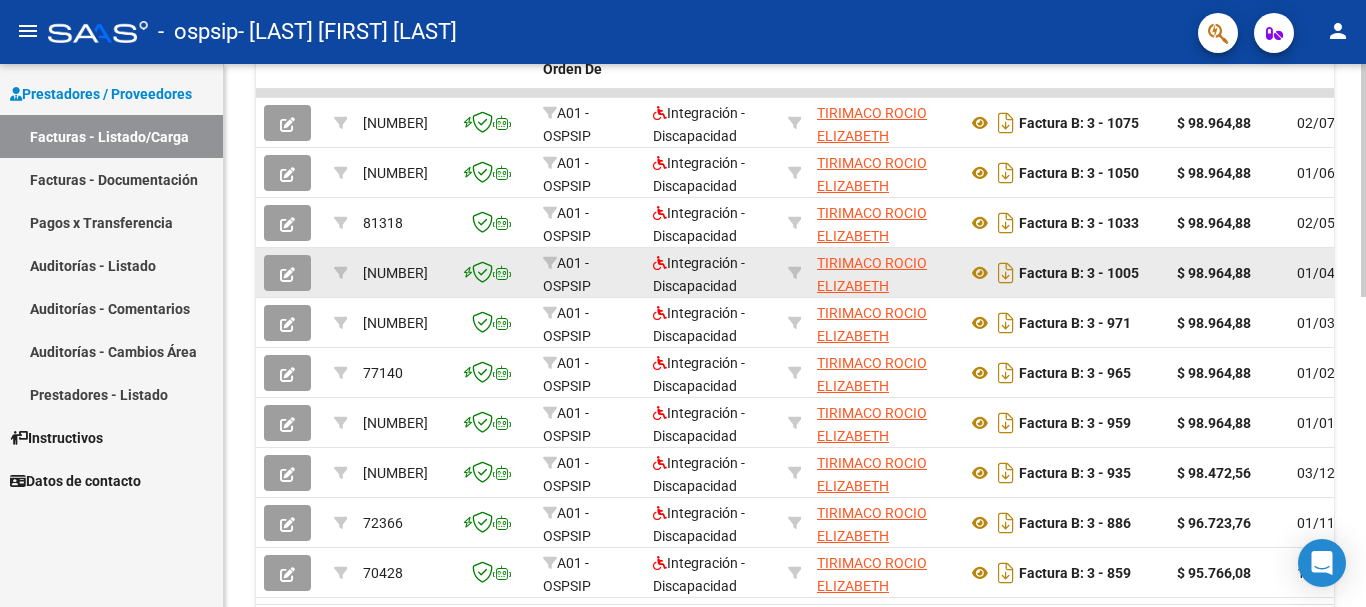 scroll, scrollTop: 25, scrollLeft: 0, axis: vertical 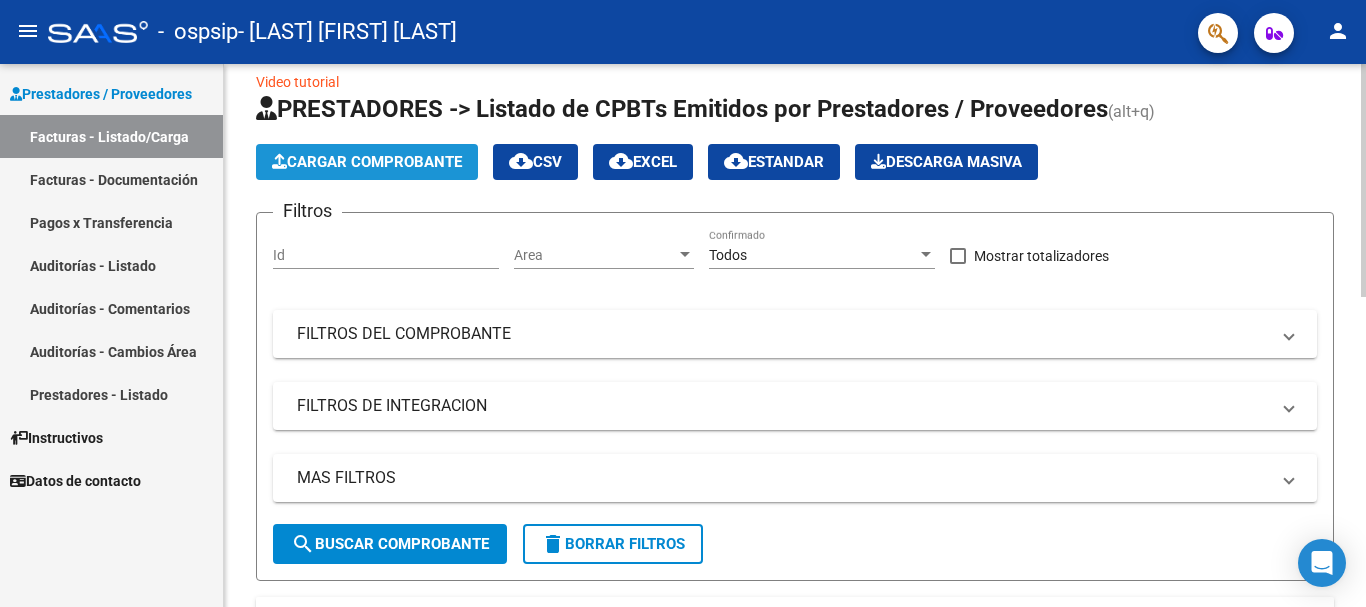 click on "Cargar Comprobante" 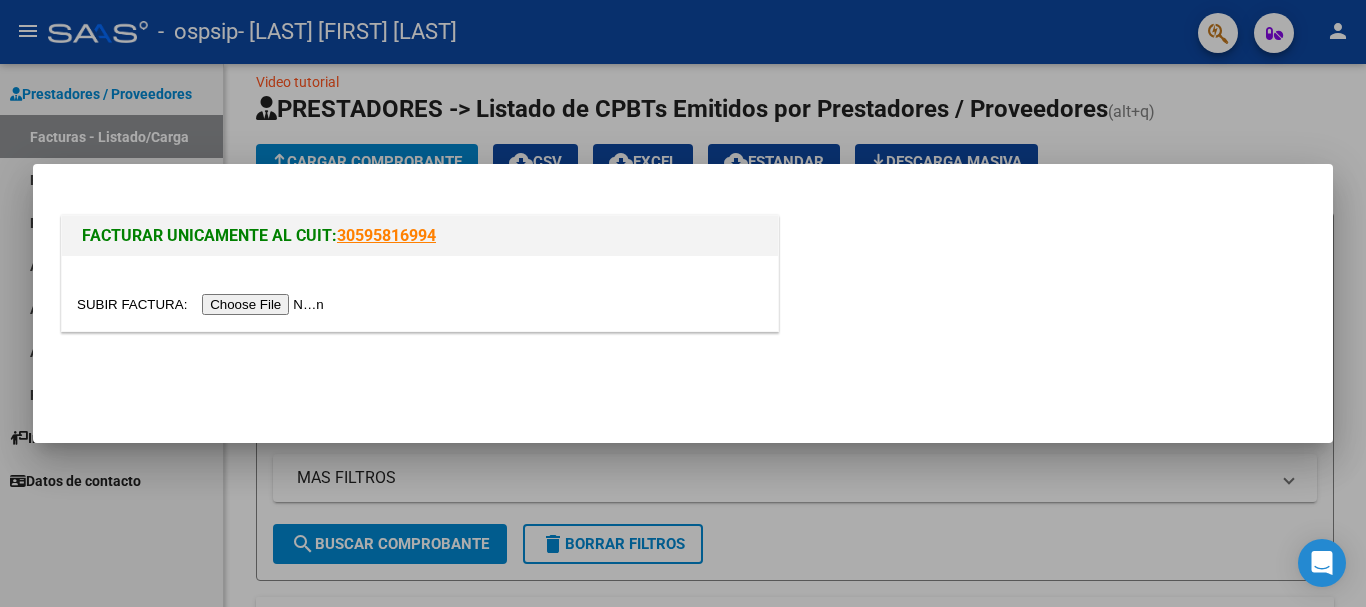 click at bounding box center (203, 304) 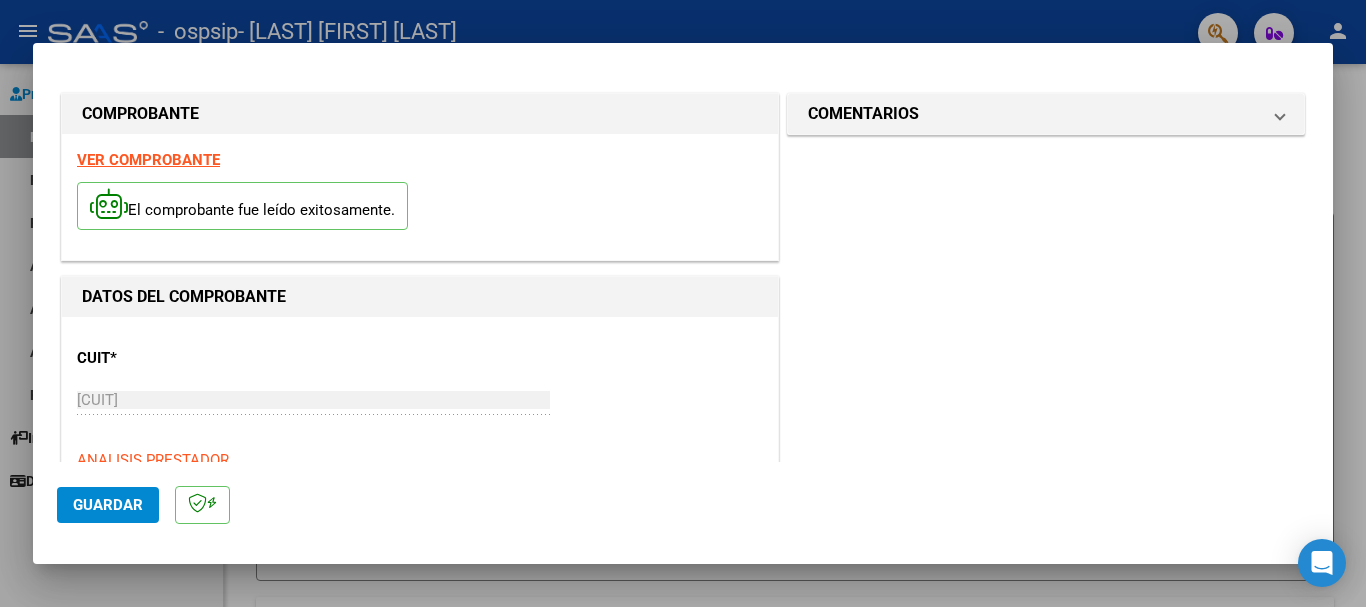 scroll, scrollTop: 300, scrollLeft: 0, axis: vertical 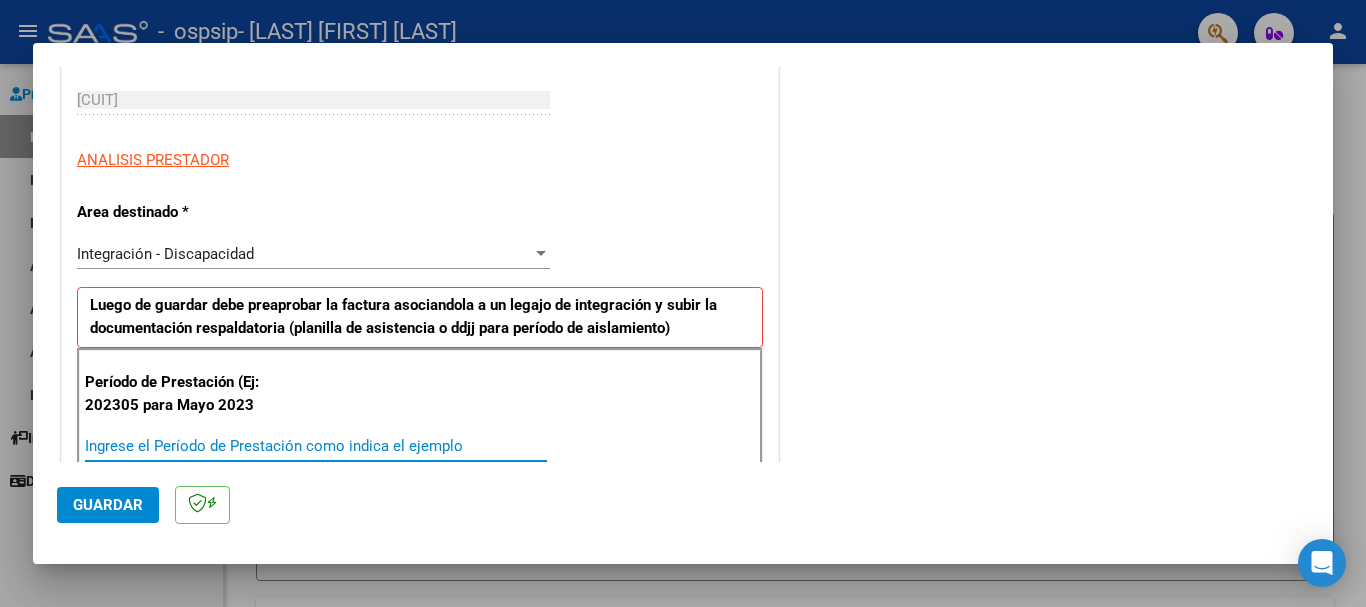 click on "Ingrese el Período de Prestación como indica el ejemplo" at bounding box center [316, 446] 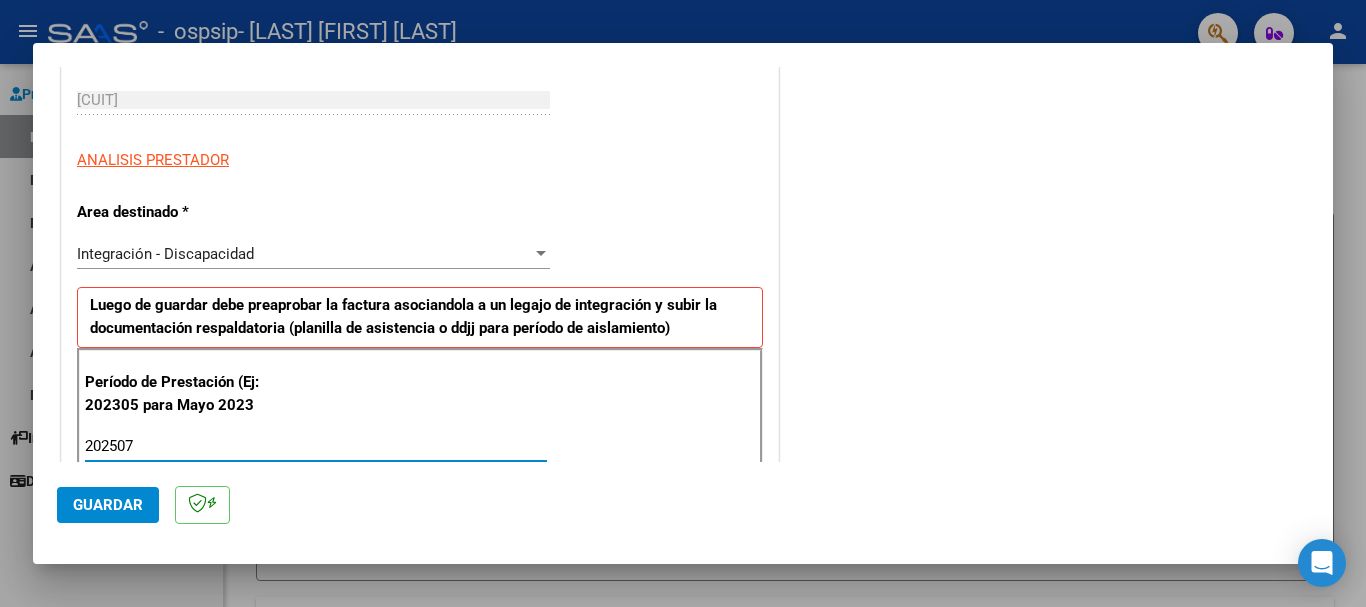 type on "202507" 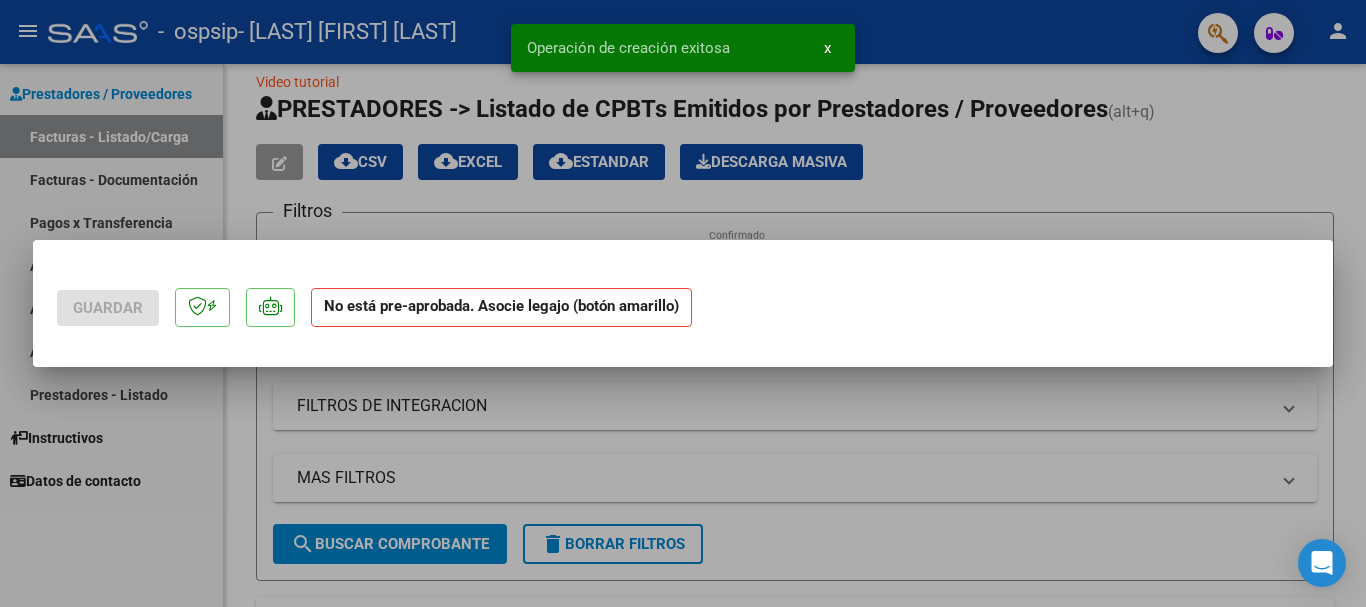 scroll, scrollTop: 0, scrollLeft: 0, axis: both 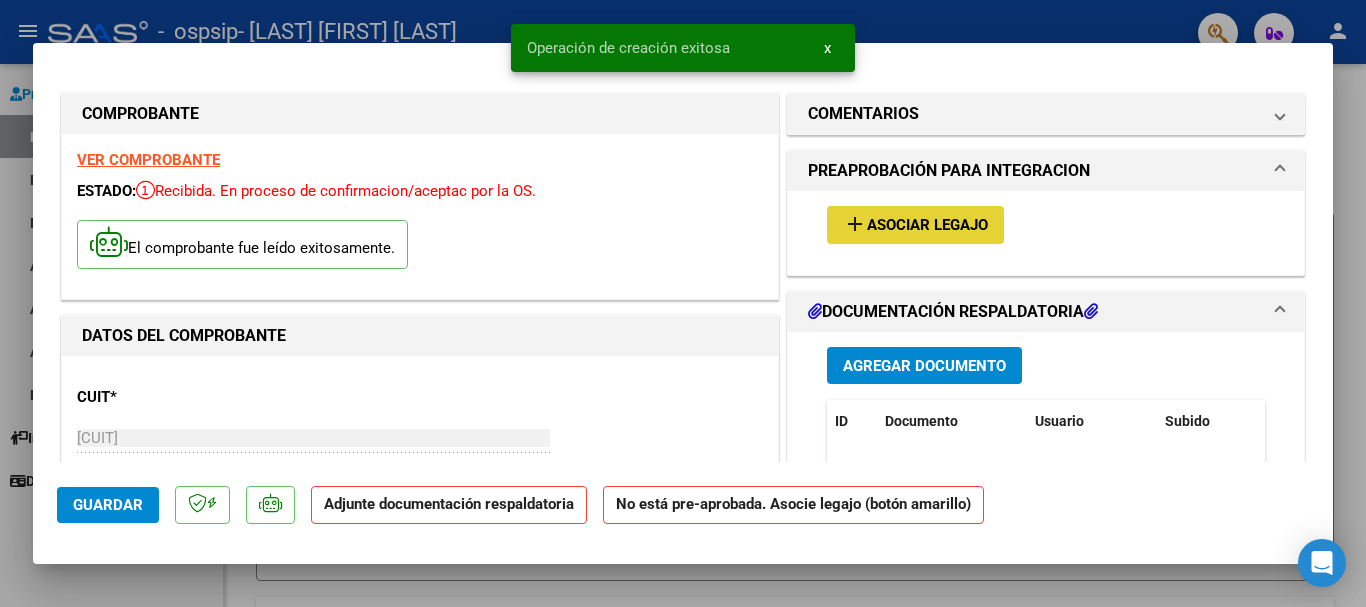 click on "Asociar Legajo" at bounding box center [927, 226] 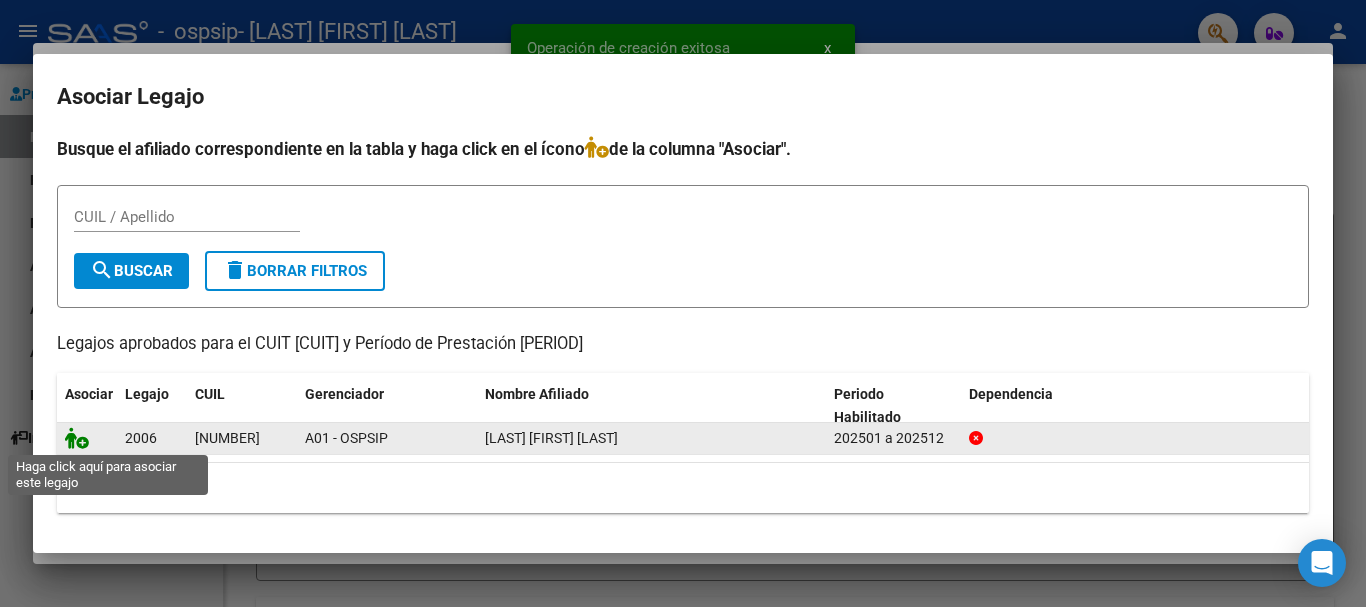 click 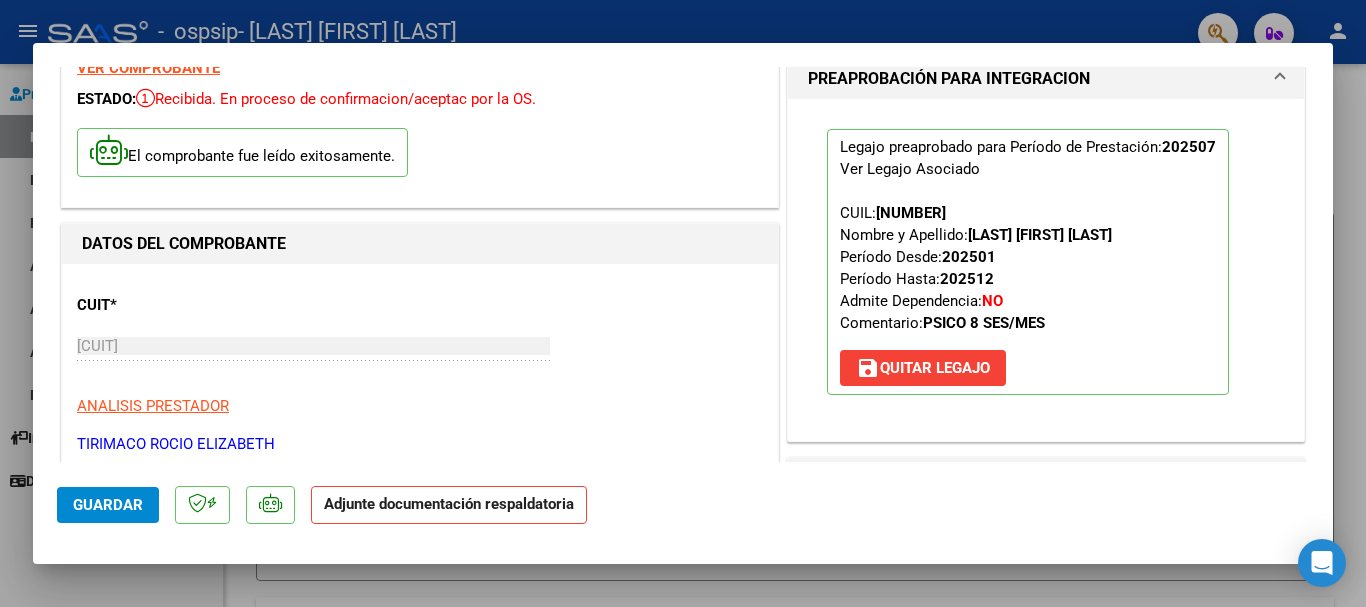 scroll, scrollTop: 300, scrollLeft: 0, axis: vertical 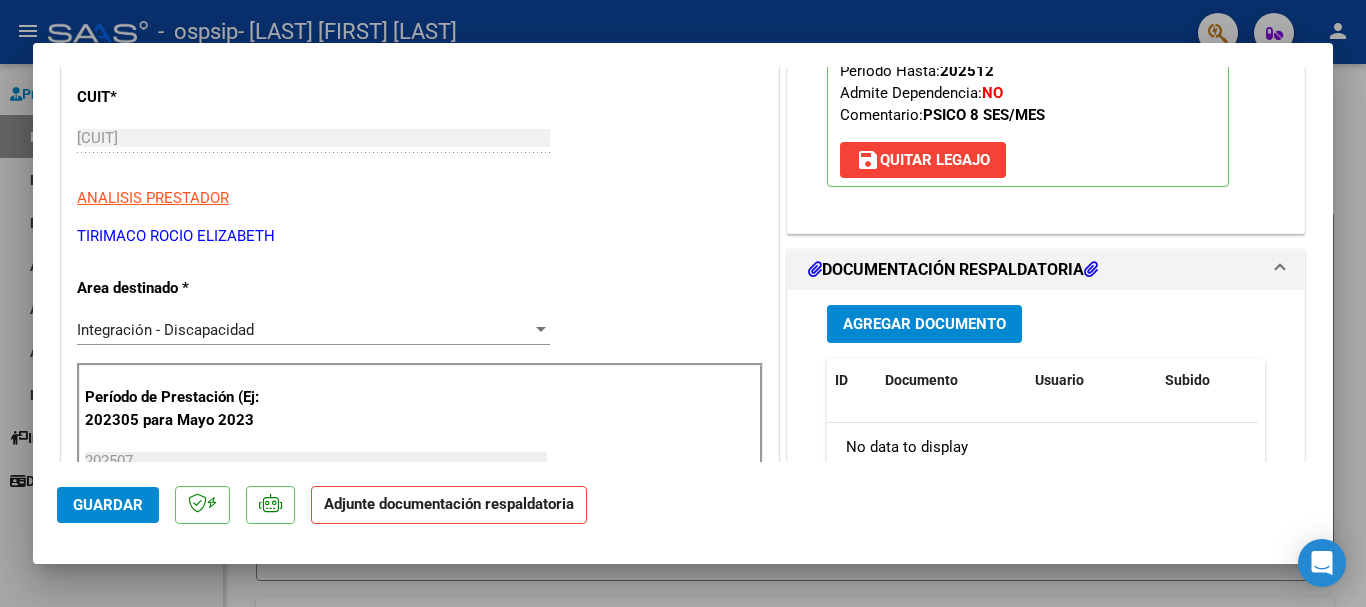 click on "Agregar Documento" at bounding box center [924, 325] 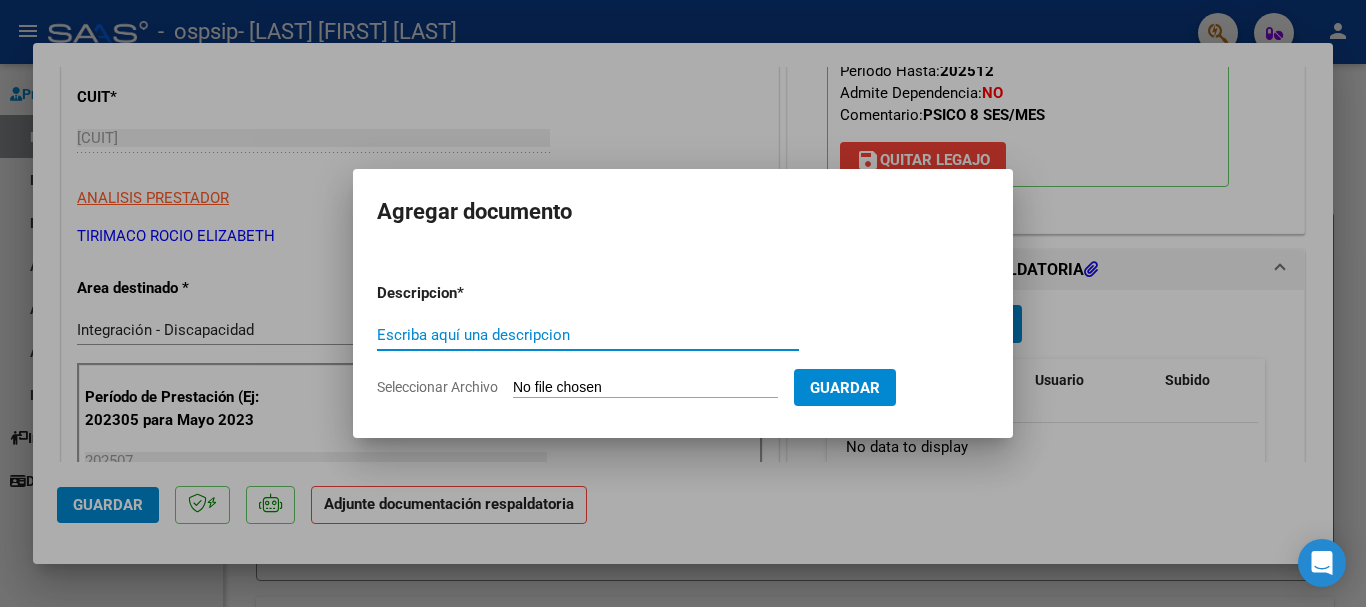 click on "Escriba aquí una descripcion" at bounding box center (588, 335) 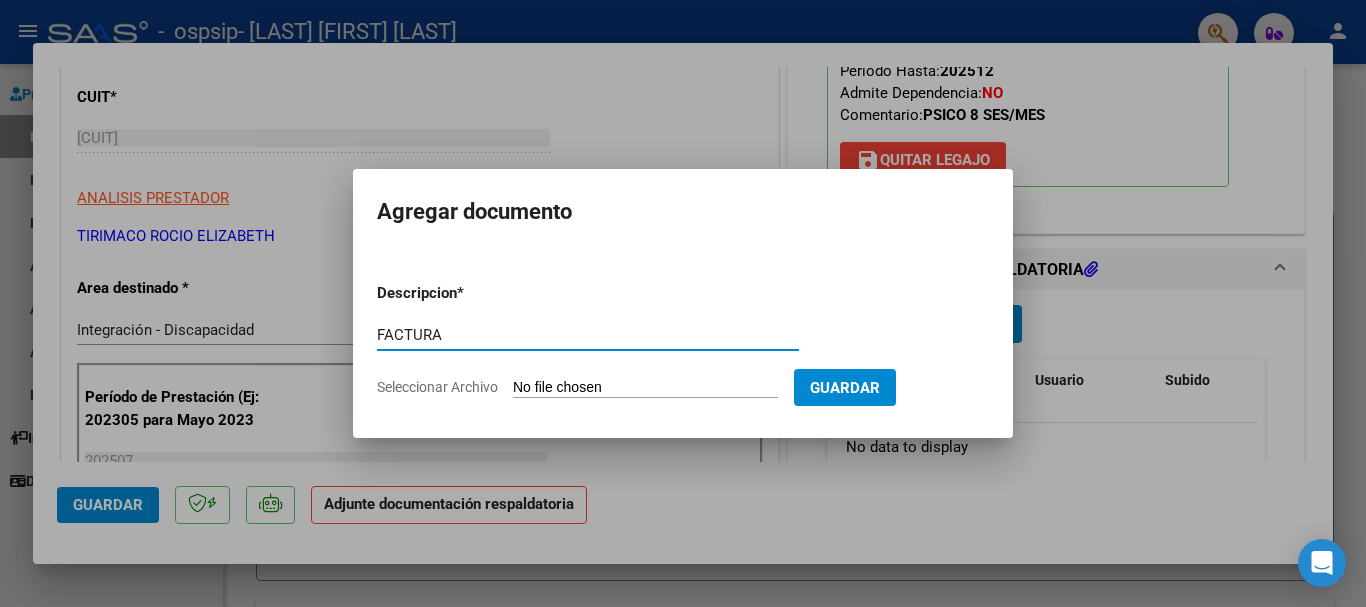 type on "FACTURA" 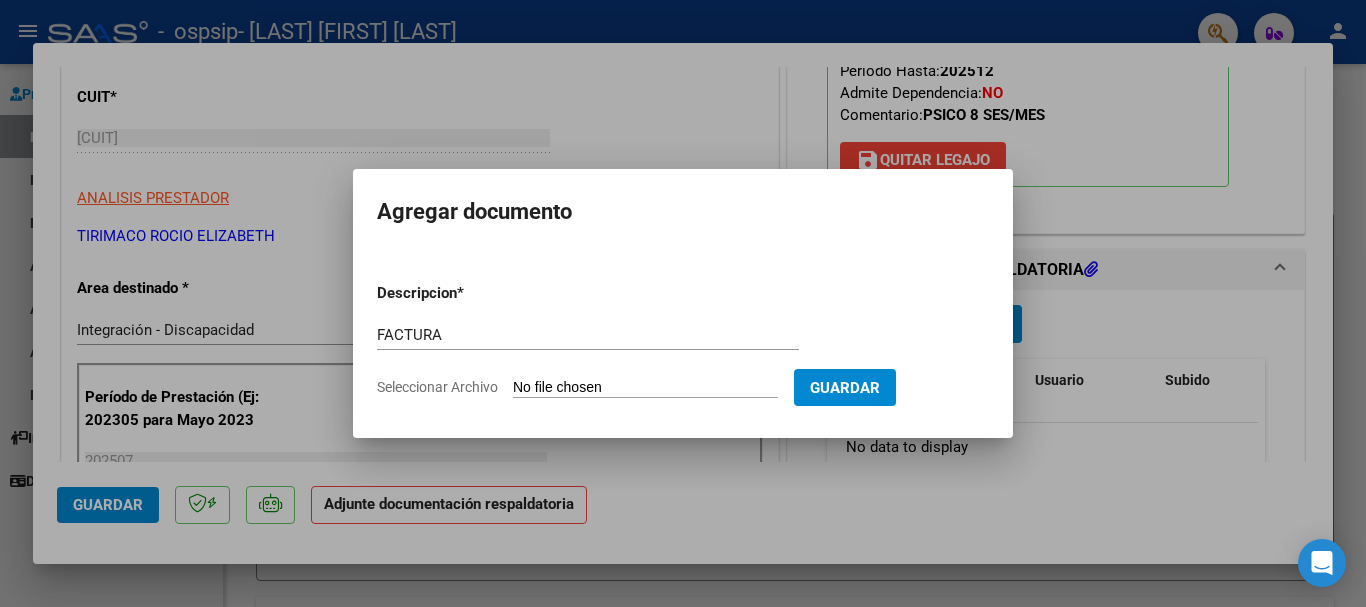 type on "C:\fakepath\27331187661_006_00003_00001094.pdf" 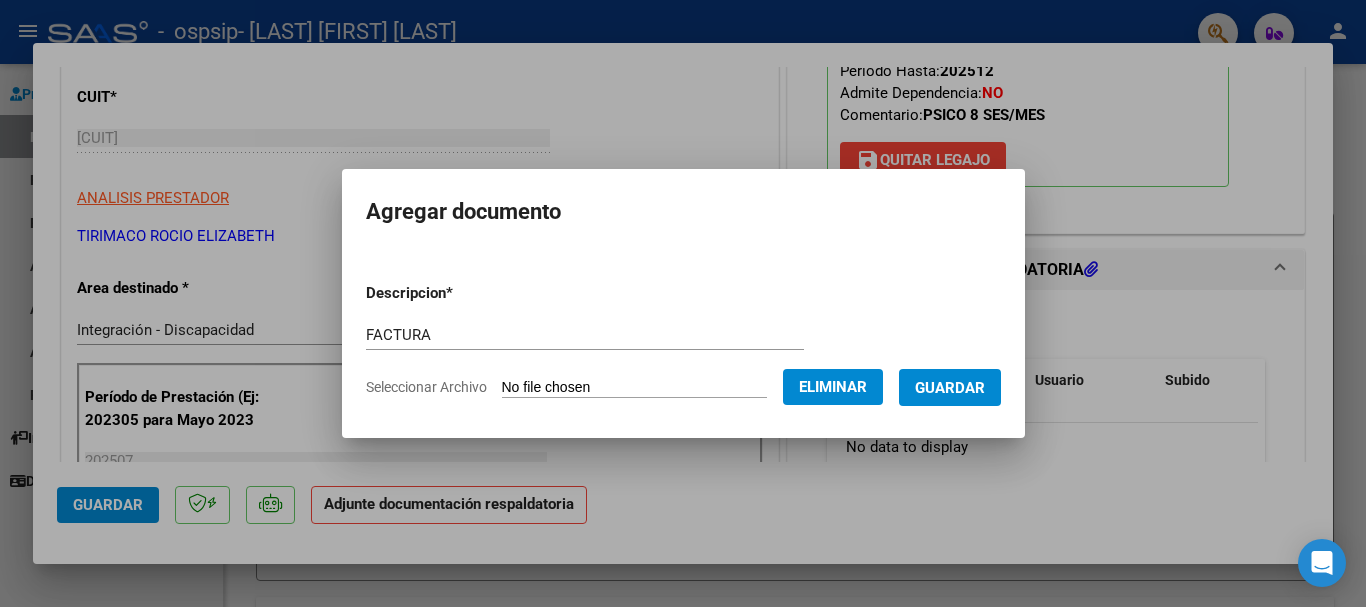 click on "Guardar" at bounding box center [950, 388] 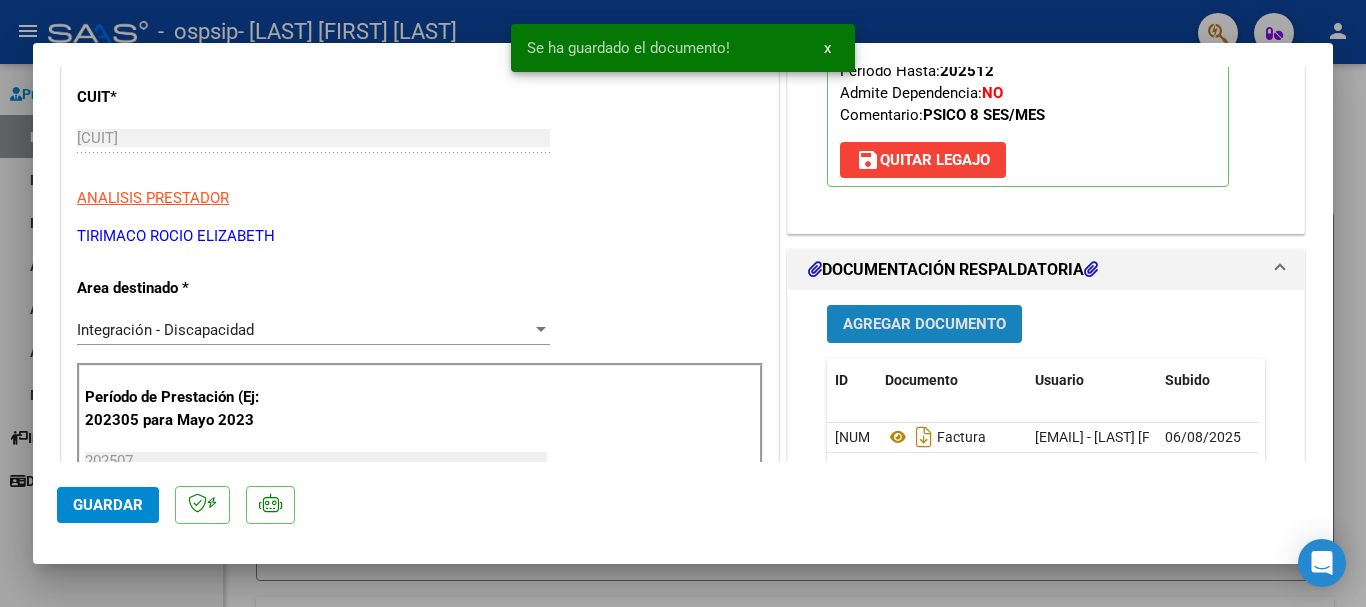 click on "Agregar Documento" at bounding box center (924, 325) 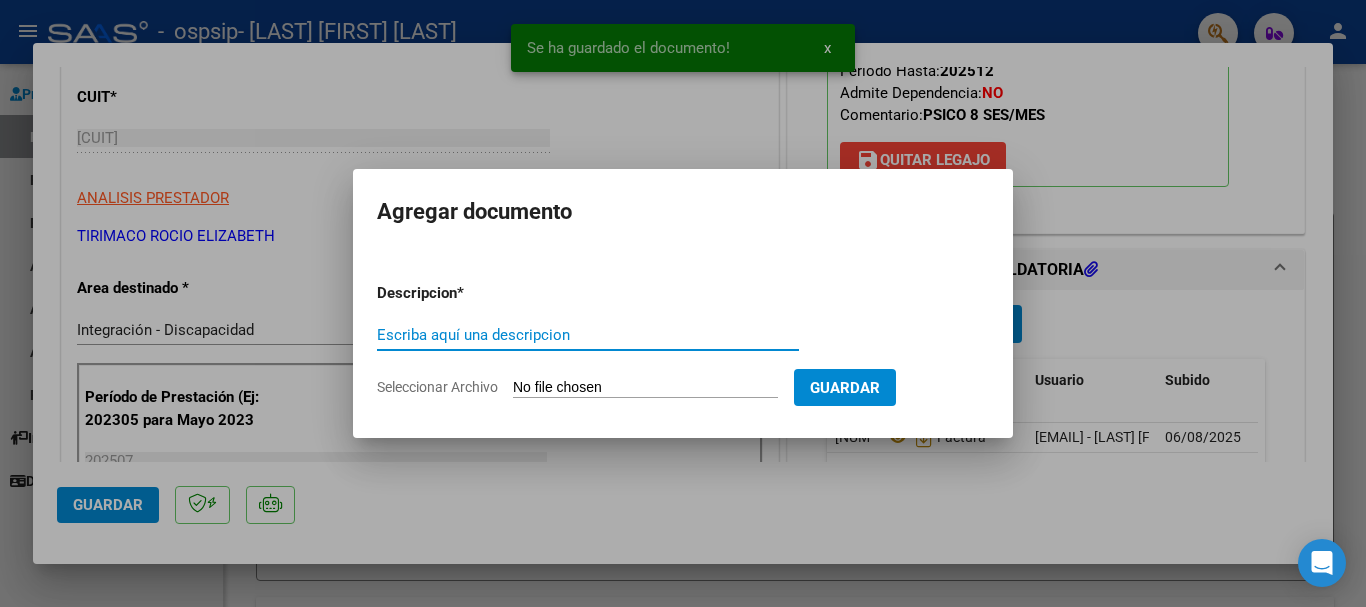 click on "Escriba aquí una descripcion" at bounding box center (588, 335) 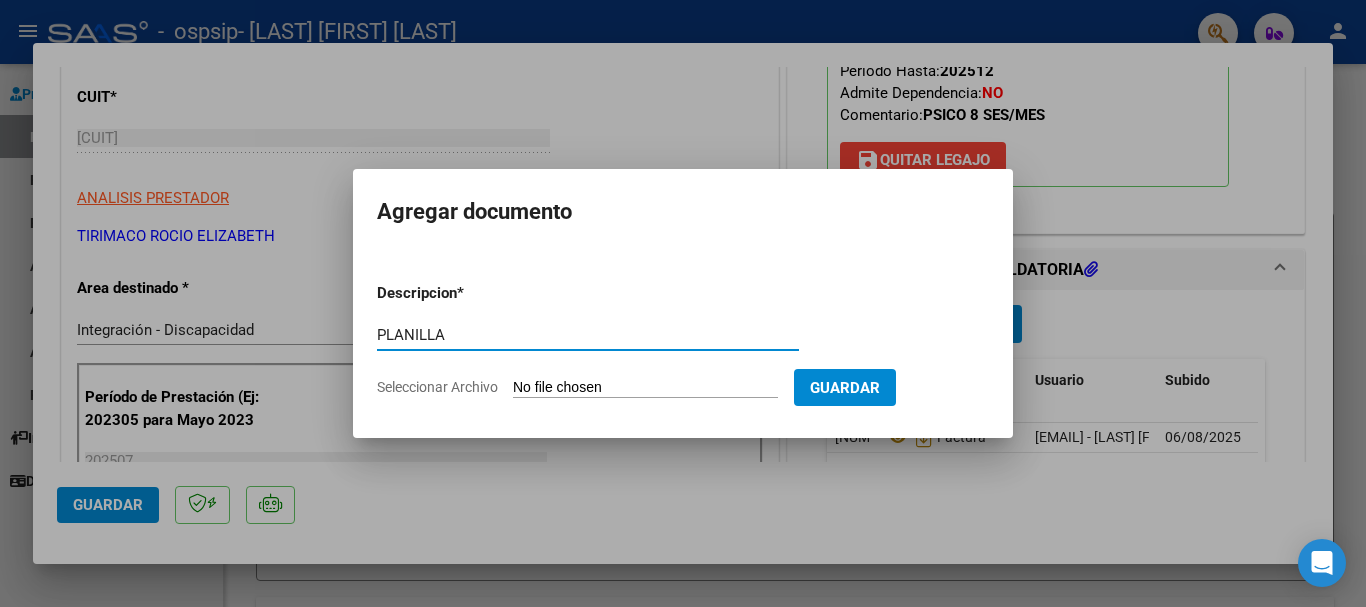 type on "PLANILLA" 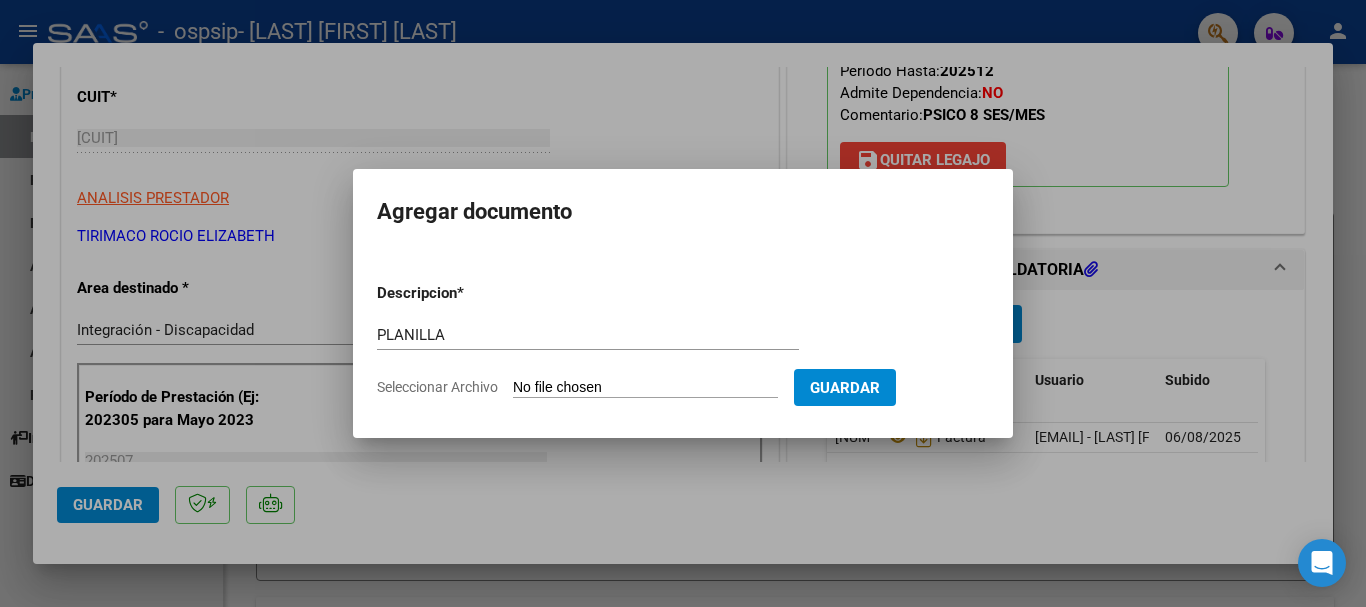 type on "C:\fakepath\PEREZ RO julio planilla Ro .pdf" 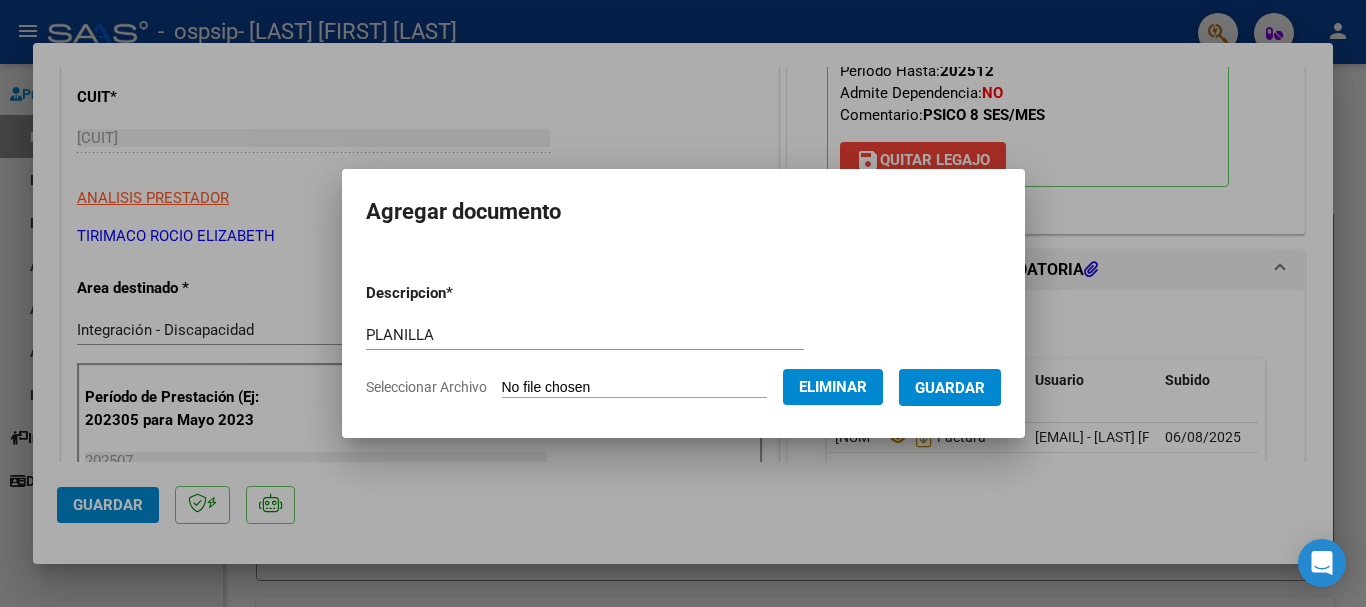 click on "Guardar" at bounding box center [950, 388] 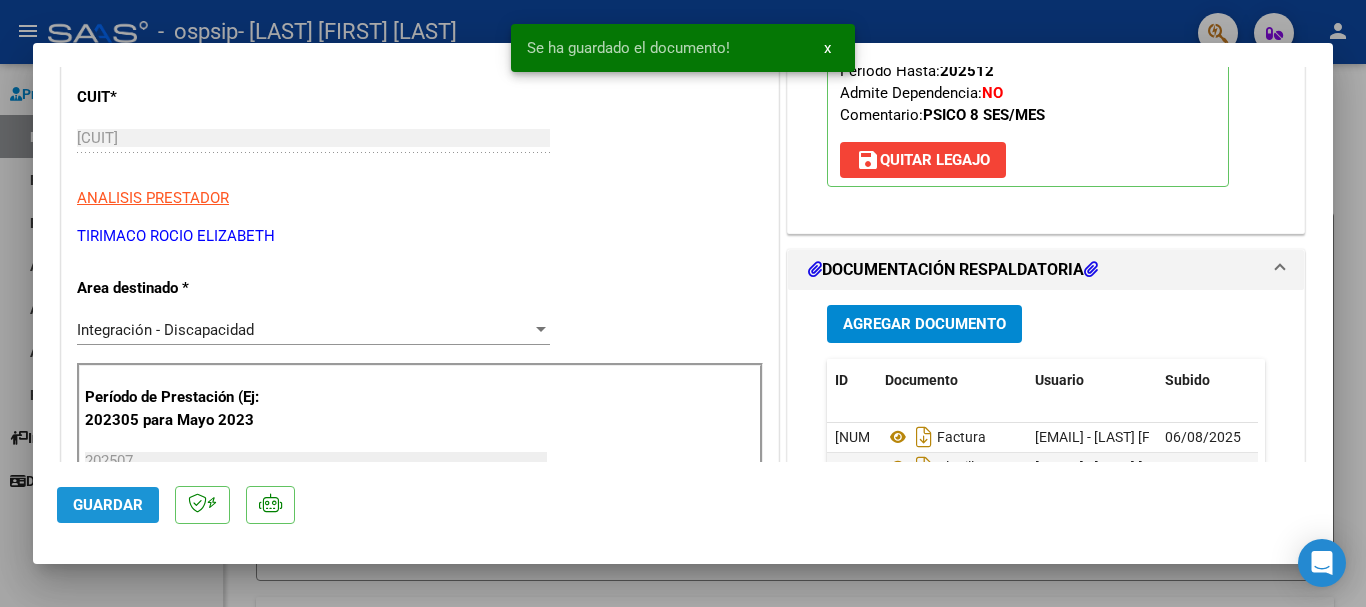click on "Guardar" 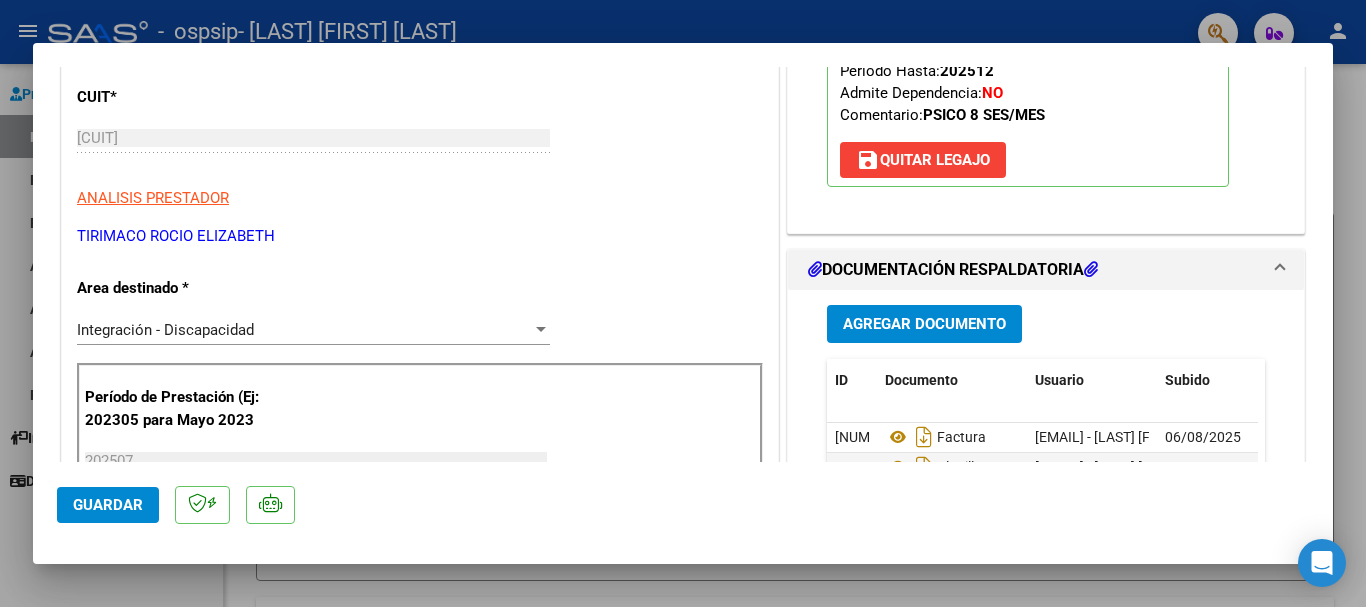 click at bounding box center (683, 303) 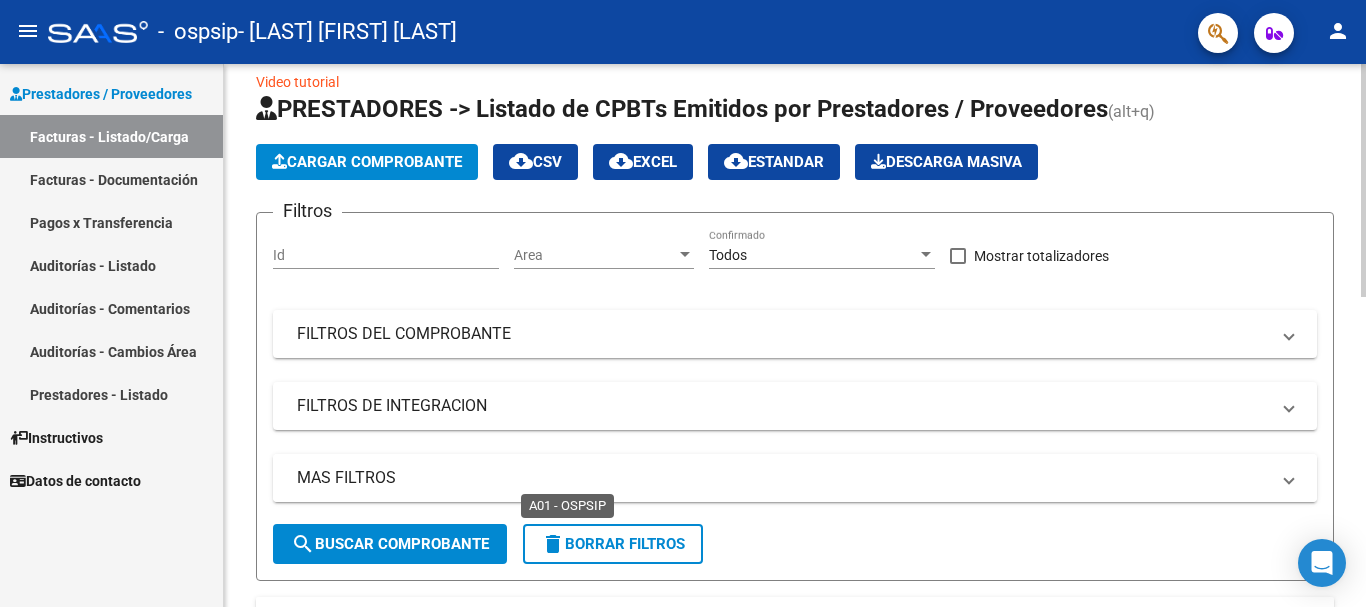 scroll, scrollTop: 325, scrollLeft: 0, axis: vertical 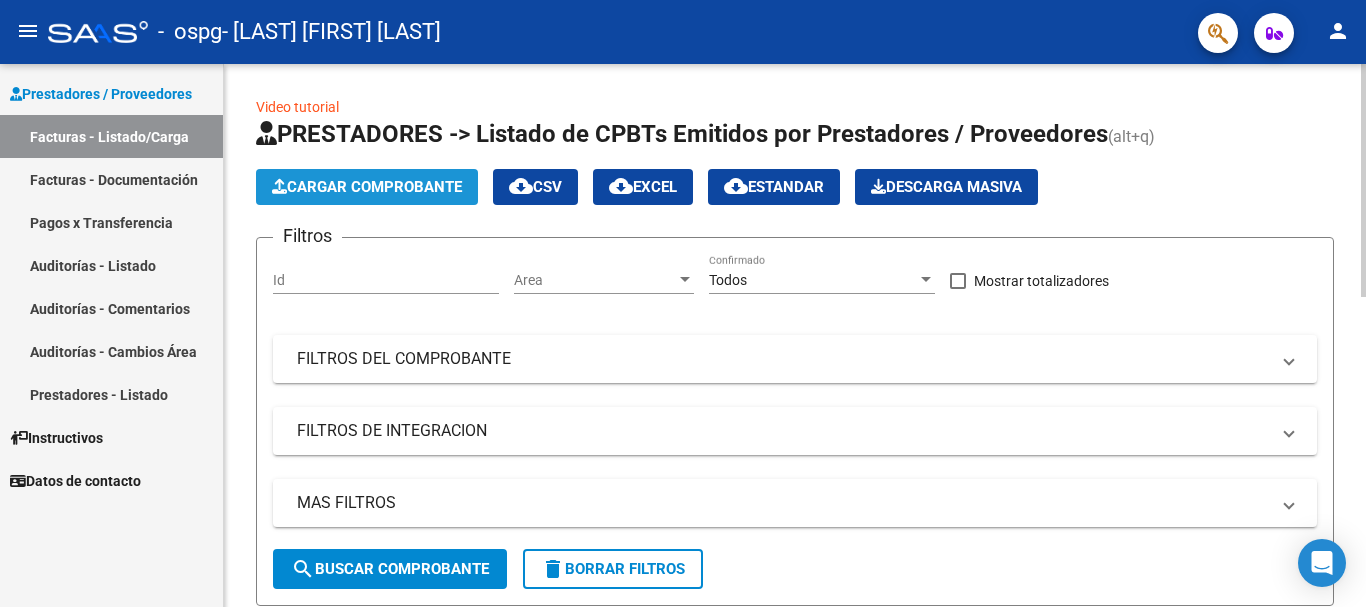 click on "Cargar Comprobante" 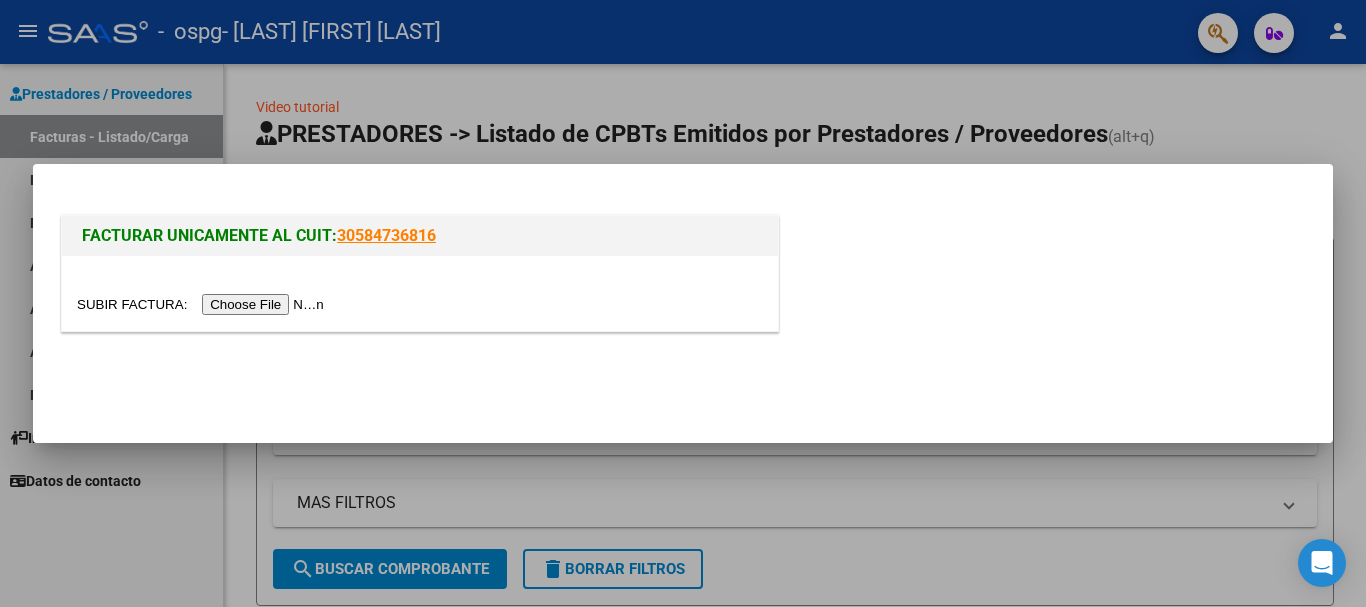 click at bounding box center (203, 304) 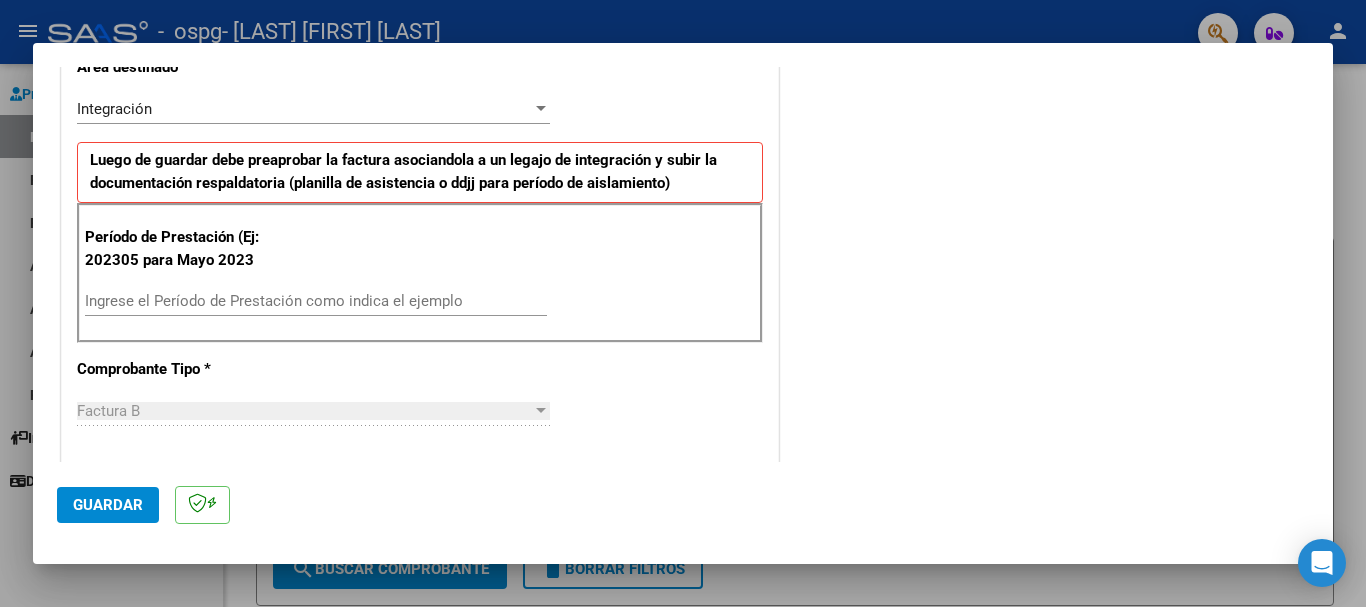 scroll, scrollTop: 500, scrollLeft: 0, axis: vertical 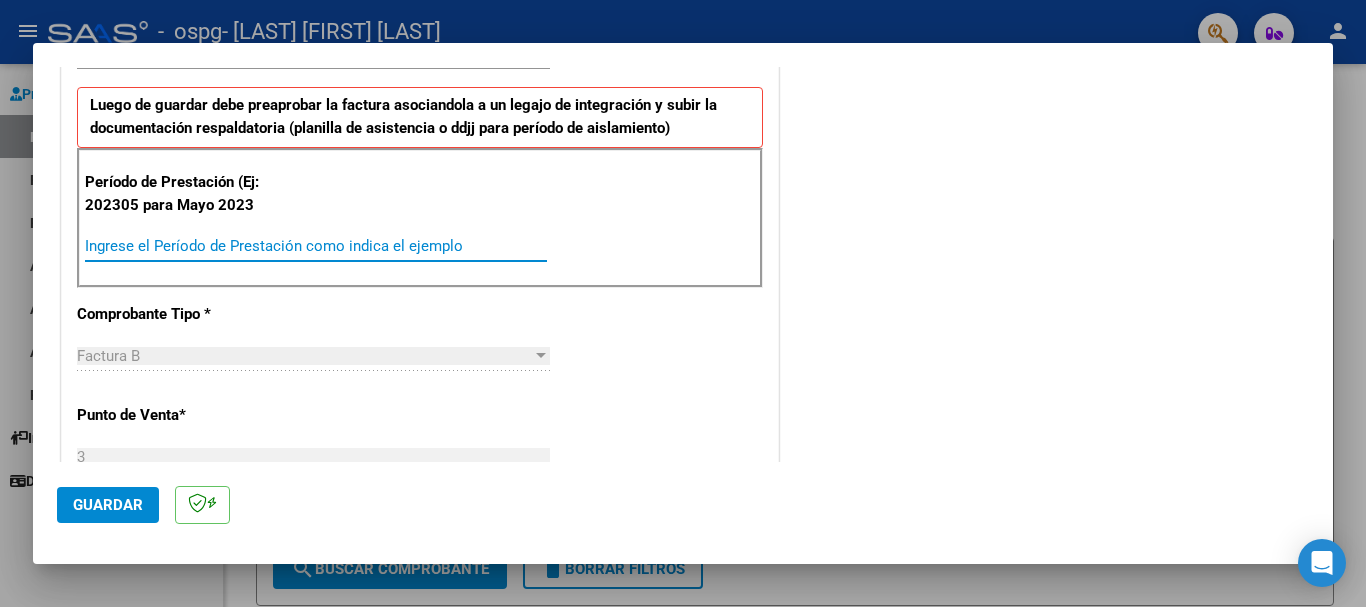click on "Ingrese el Período de Prestación como indica el ejemplo" at bounding box center [316, 246] 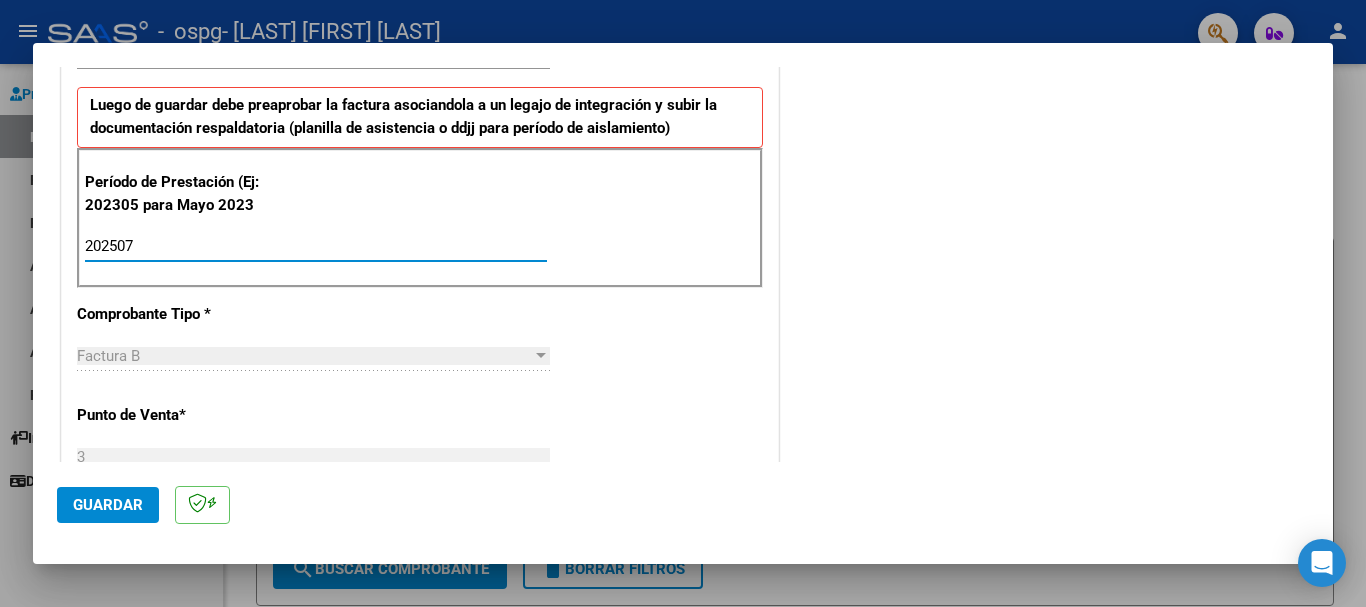type on "202507" 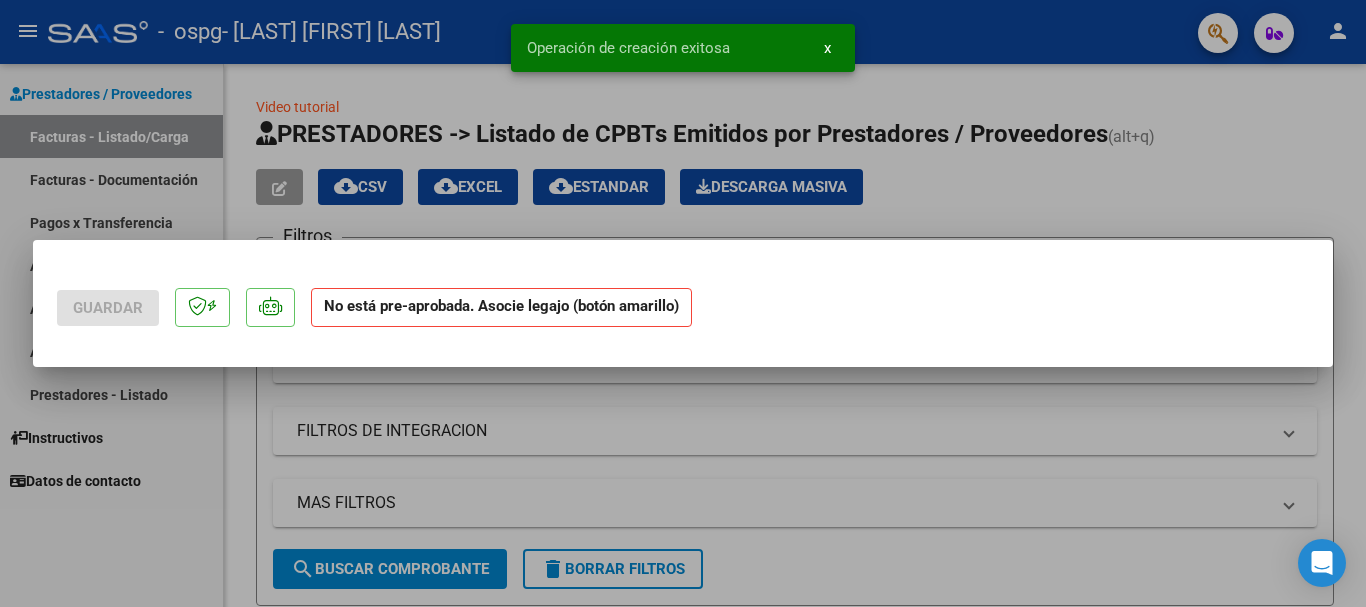 scroll, scrollTop: 0, scrollLeft: 0, axis: both 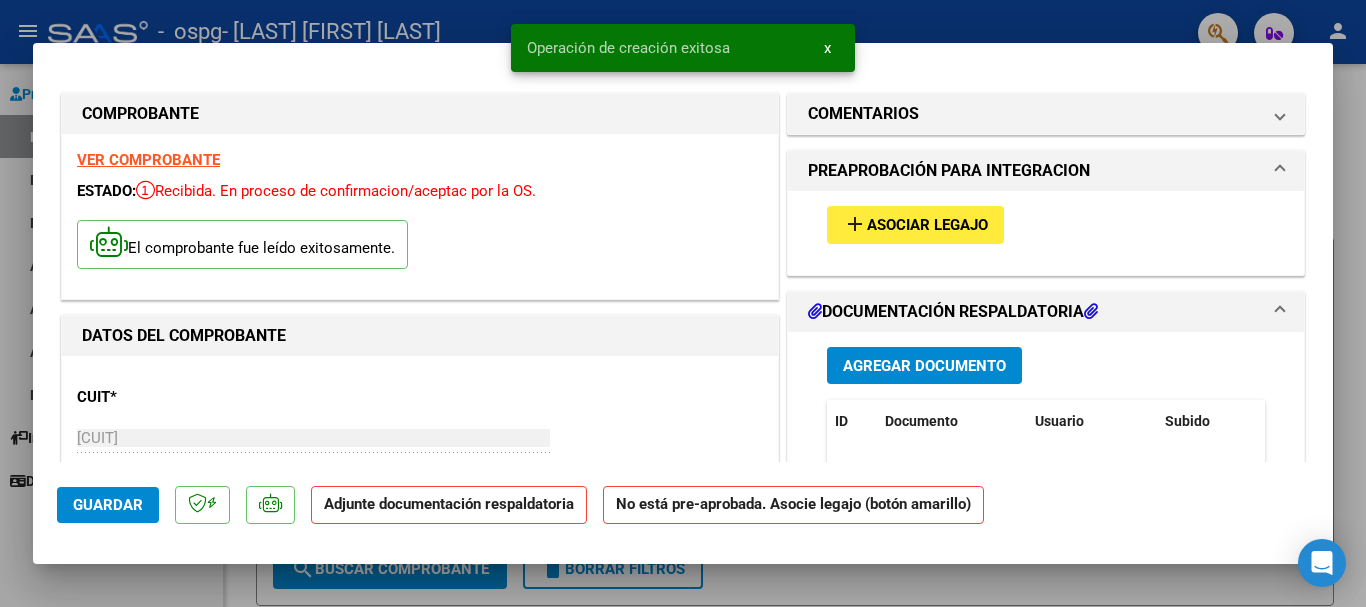 click on "Asociar Legajo" at bounding box center [927, 226] 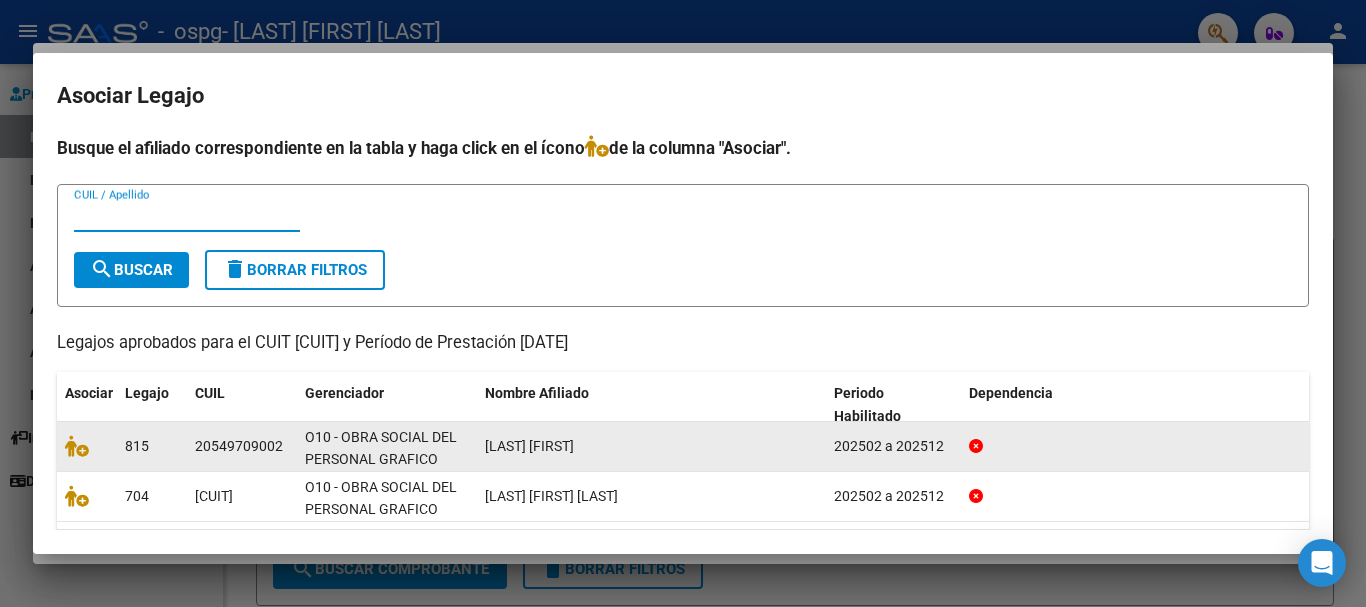 click 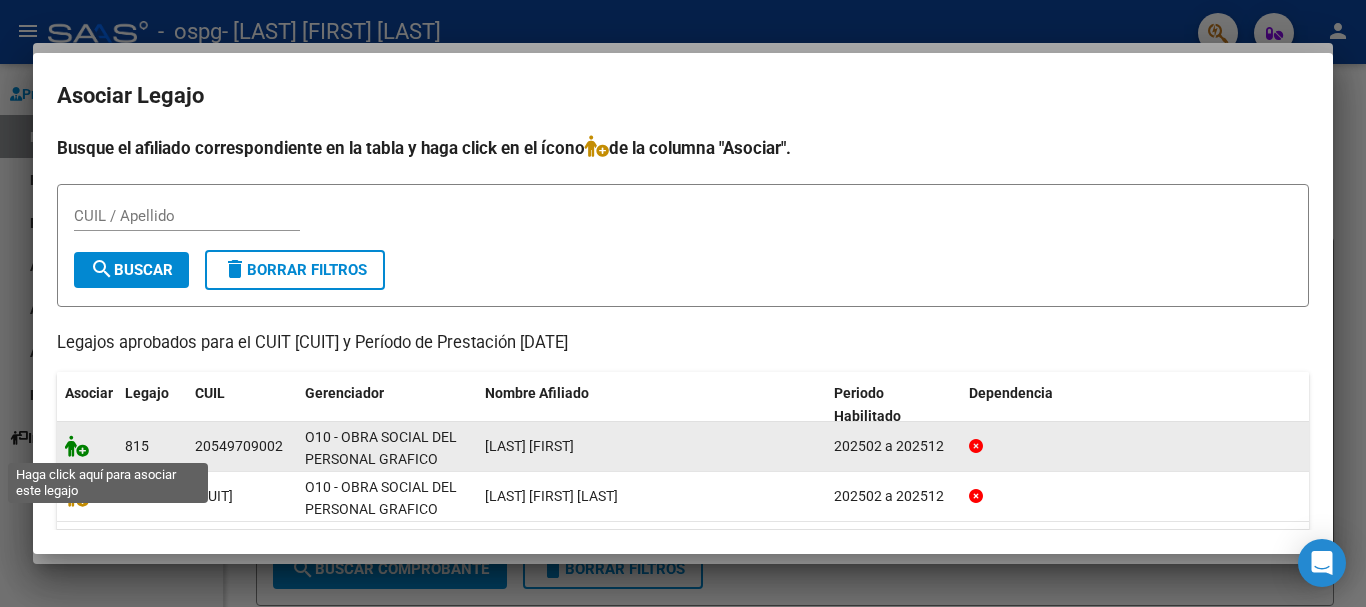 click 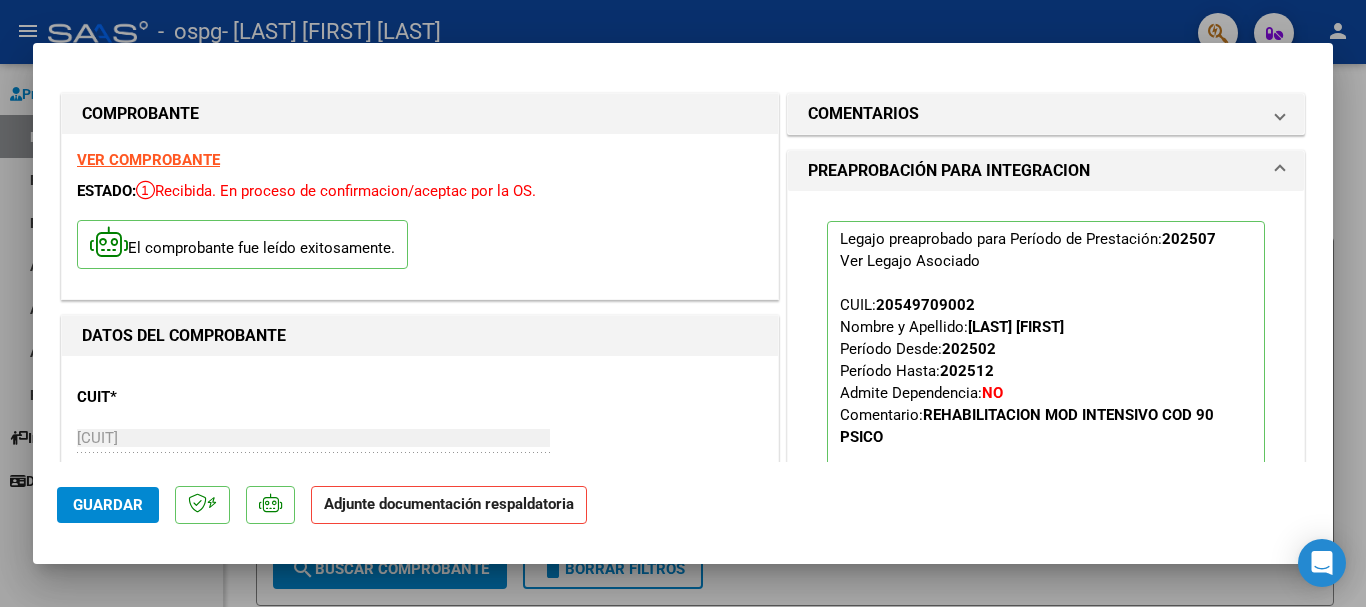 scroll, scrollTop: 300, scrollLeft: 0, axis: vertical 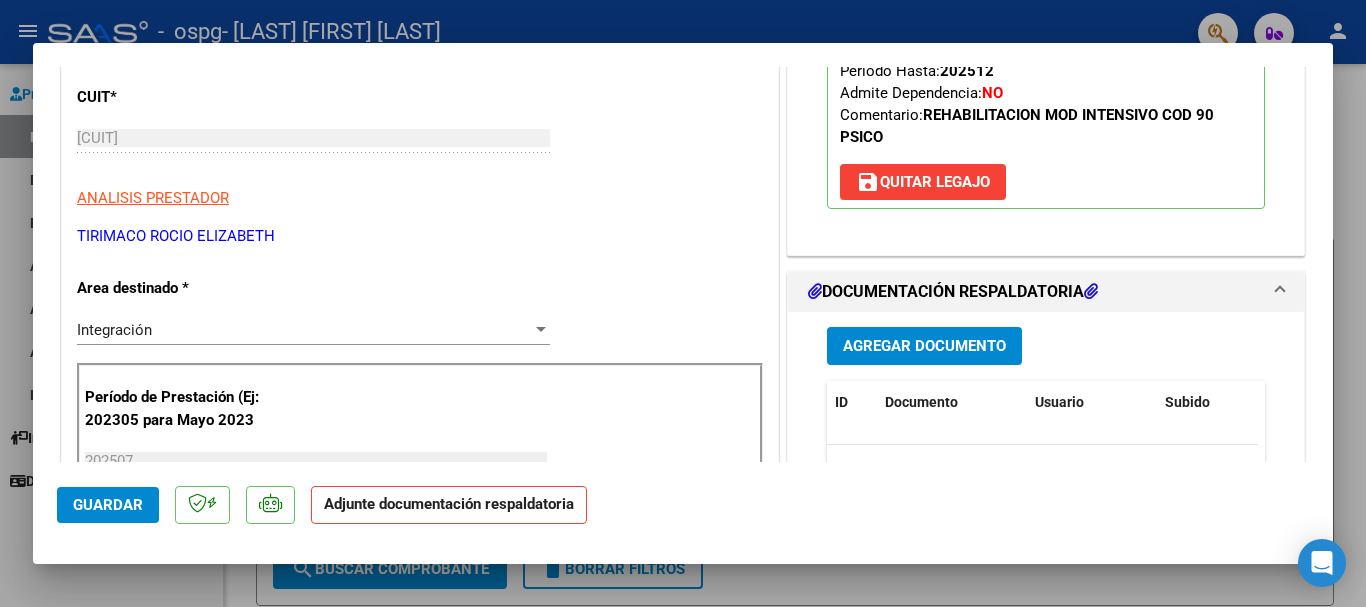 click on "Agregar Documento" at bounding box center (924, 347) 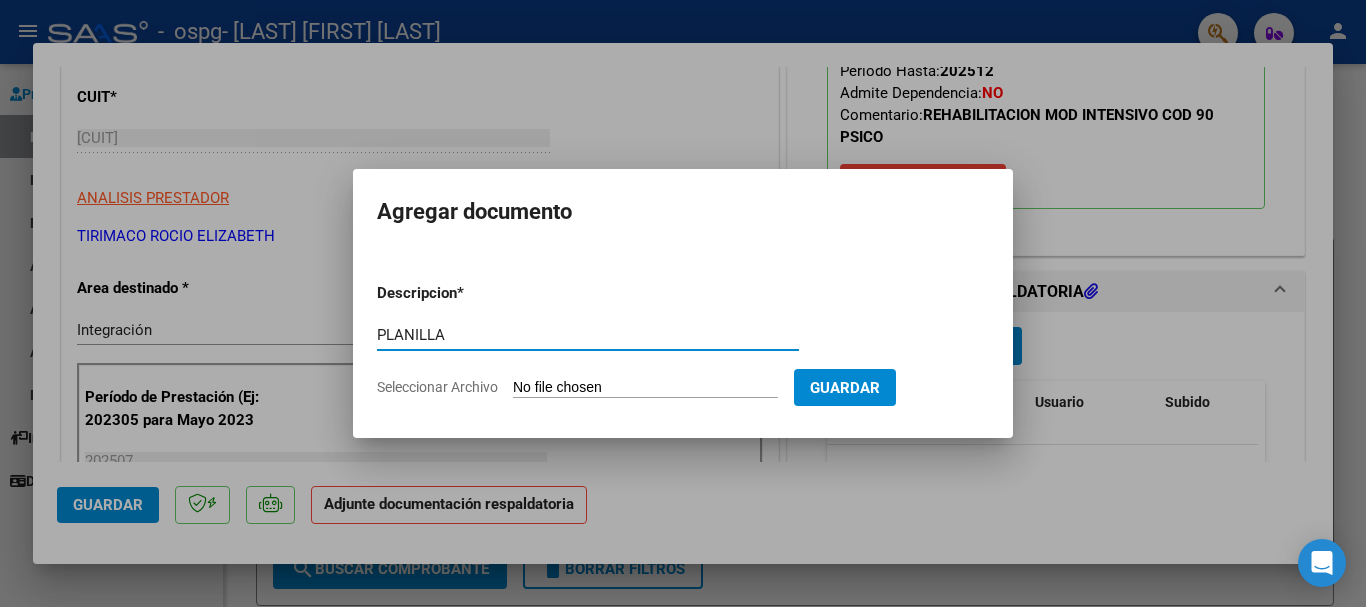 type on "PLANILLA" 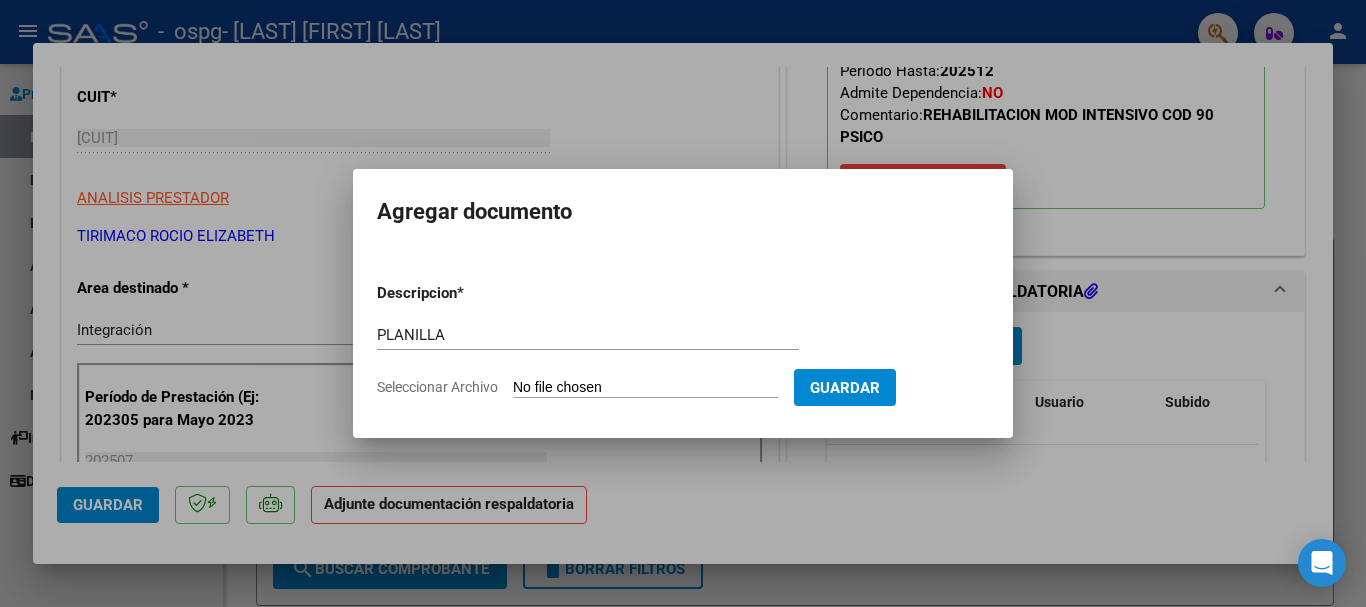 type on "C:\fakepath\[LAST] julio planilla Ro .pdf" 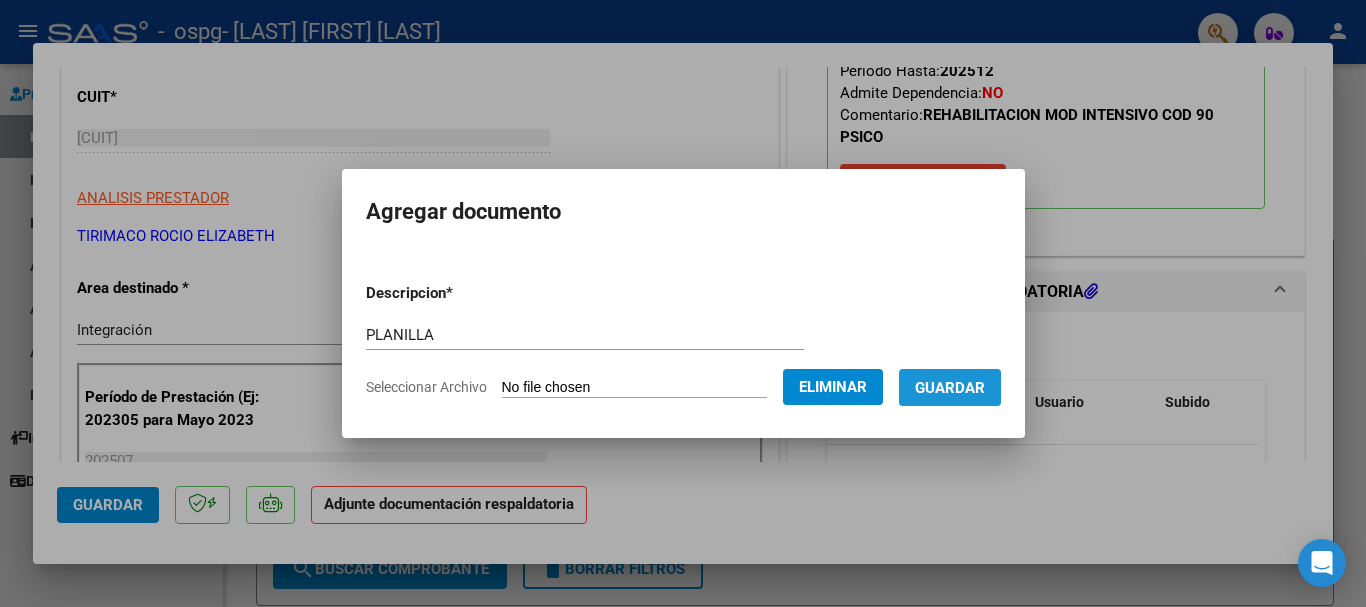 click on "Guardar" at bounding box center (950, 388) 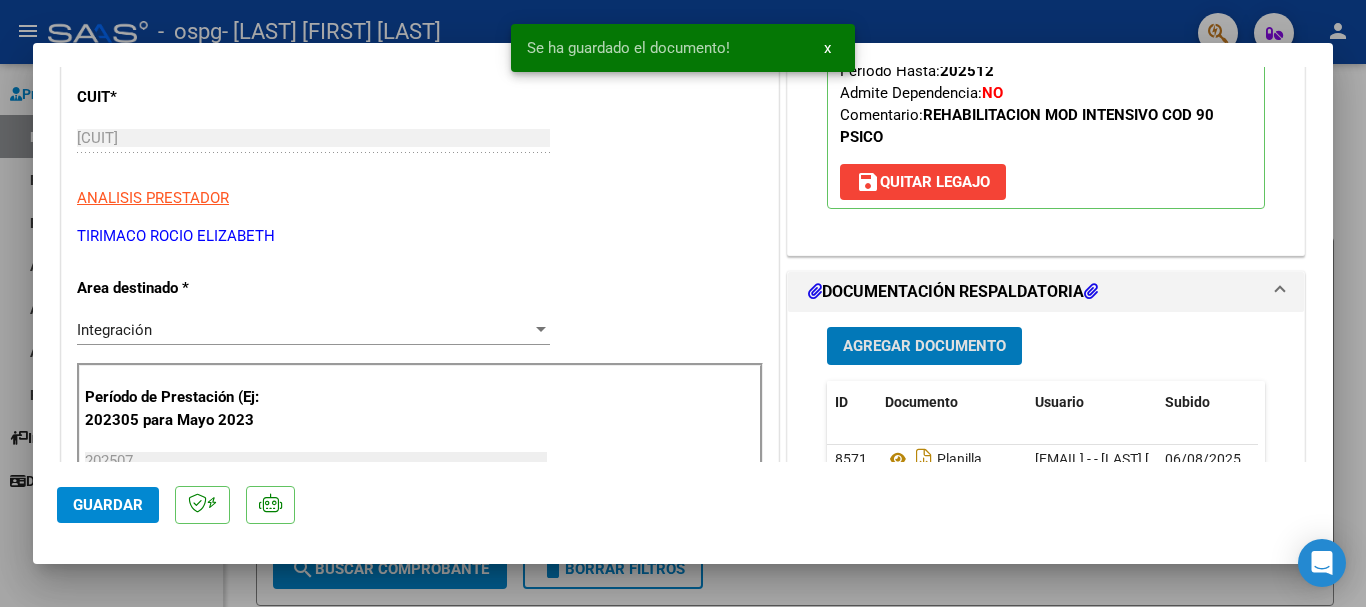 click on "Agregar Documento" at bounding box center (924, 347) 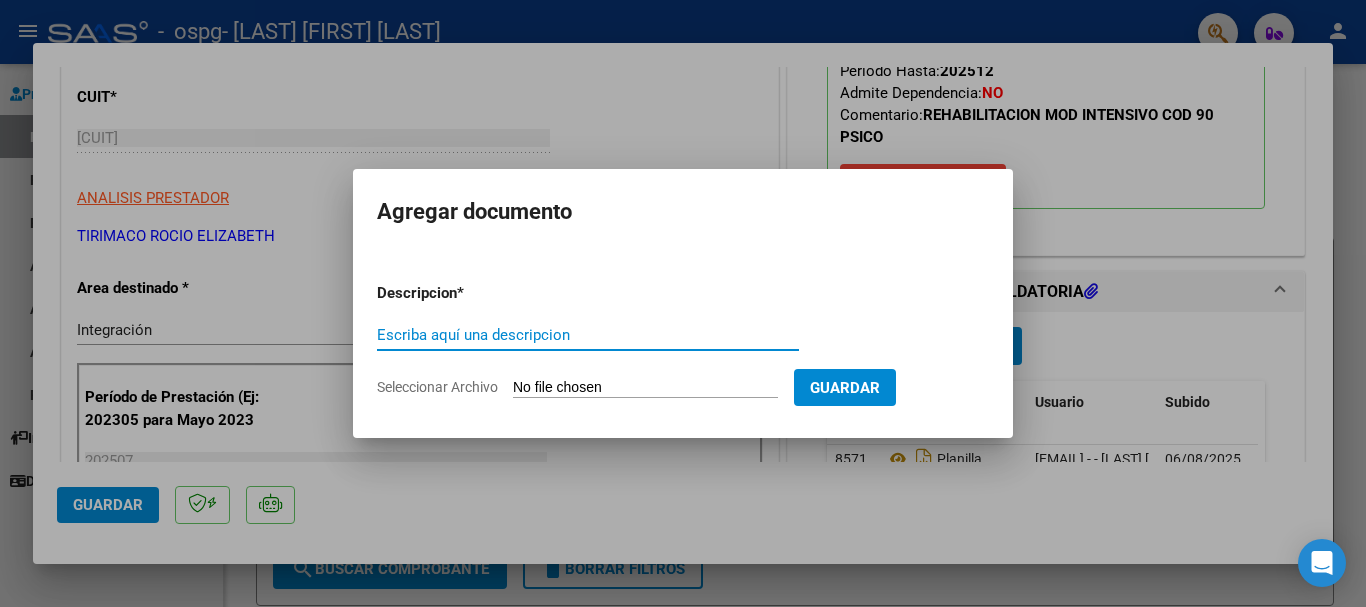 click on "Escriba aquí una descripcion" at bounding box center [588, 335] 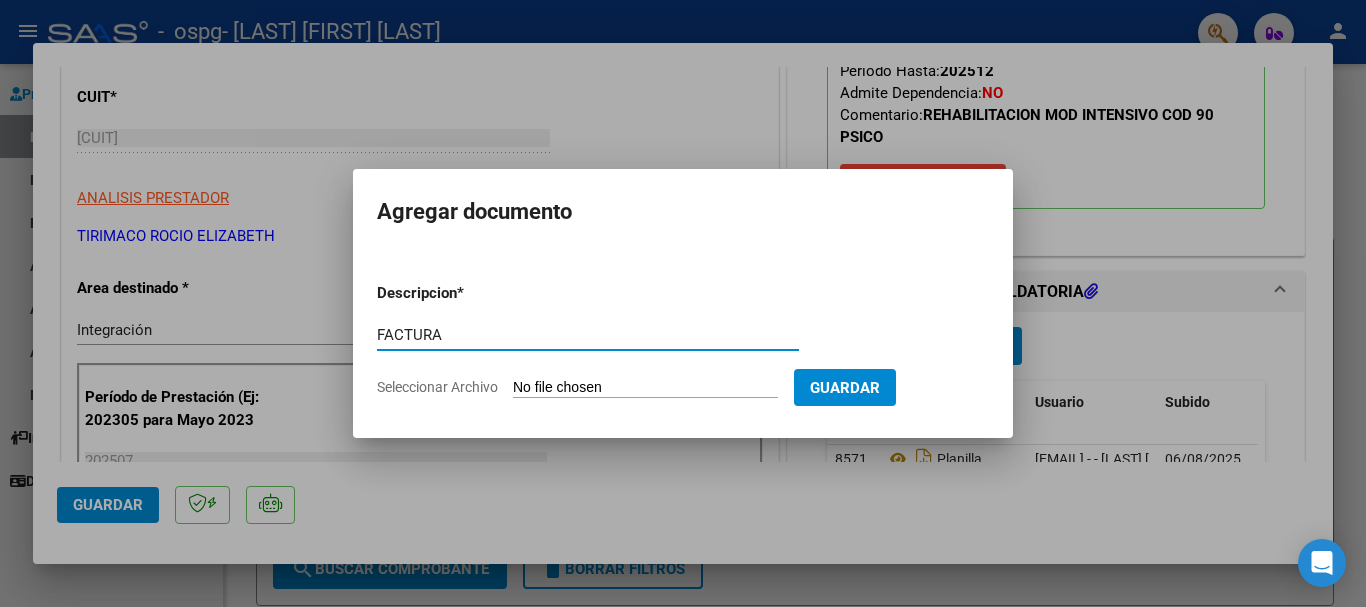 type on "FACTURA" 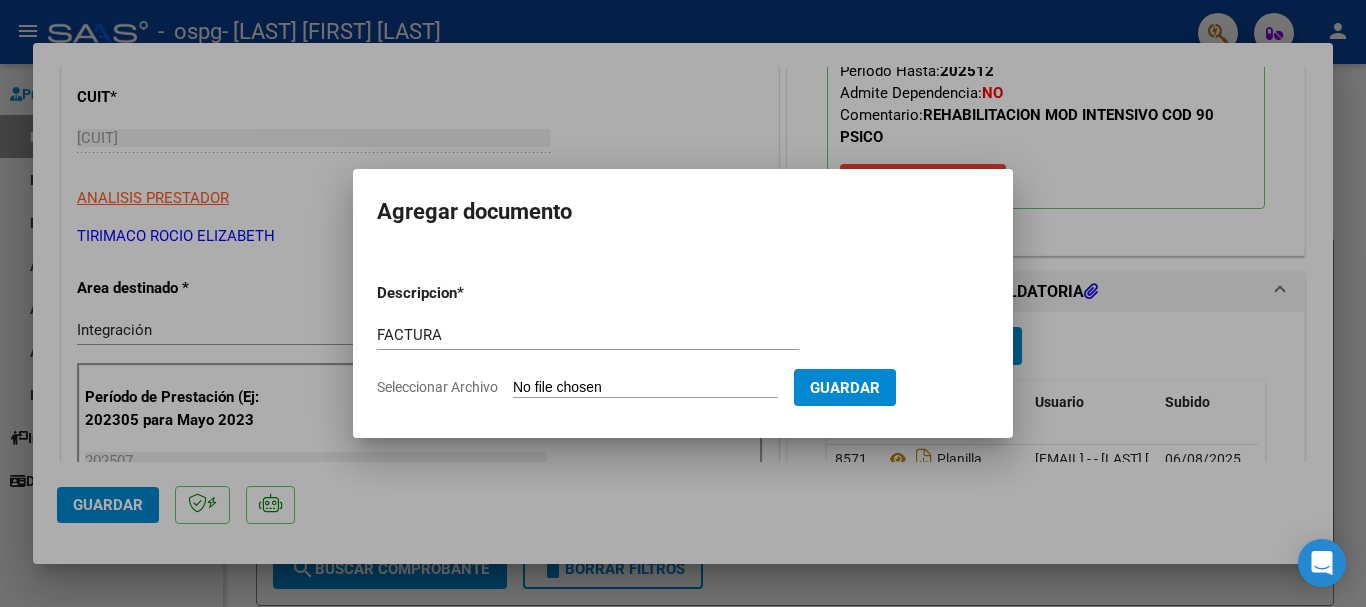 click on "Seleccionar Archivo" at bounding box center [645, 388] 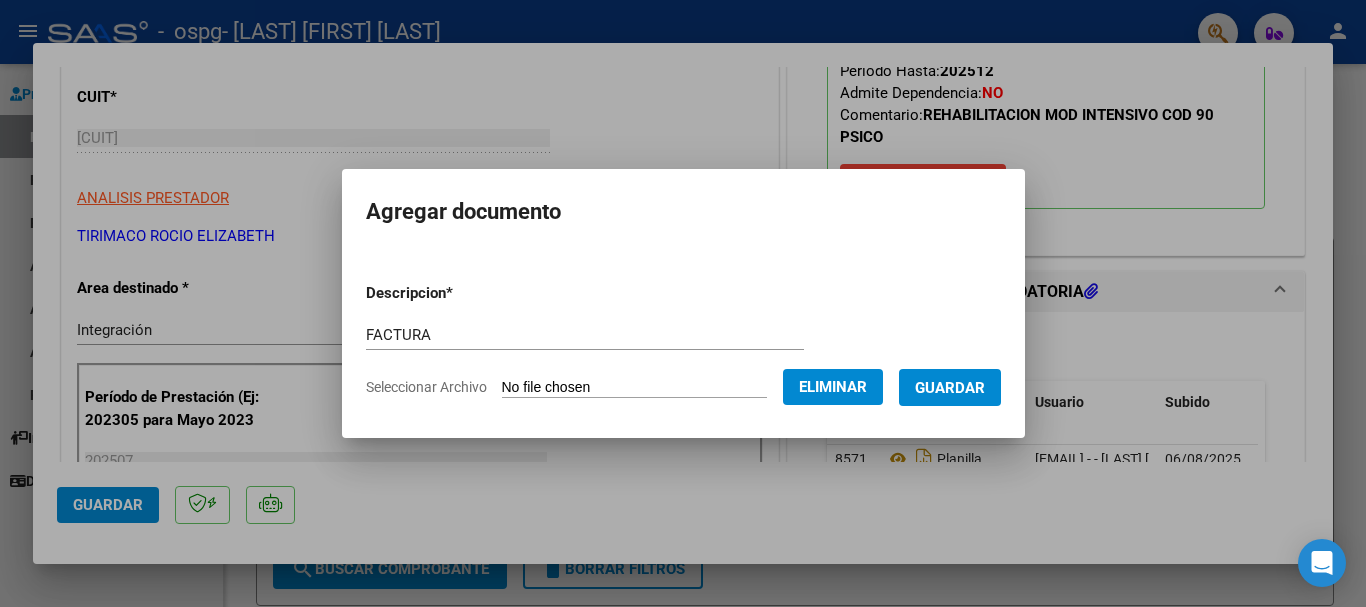 click on "Guardar" at bounding box center (950, 388) 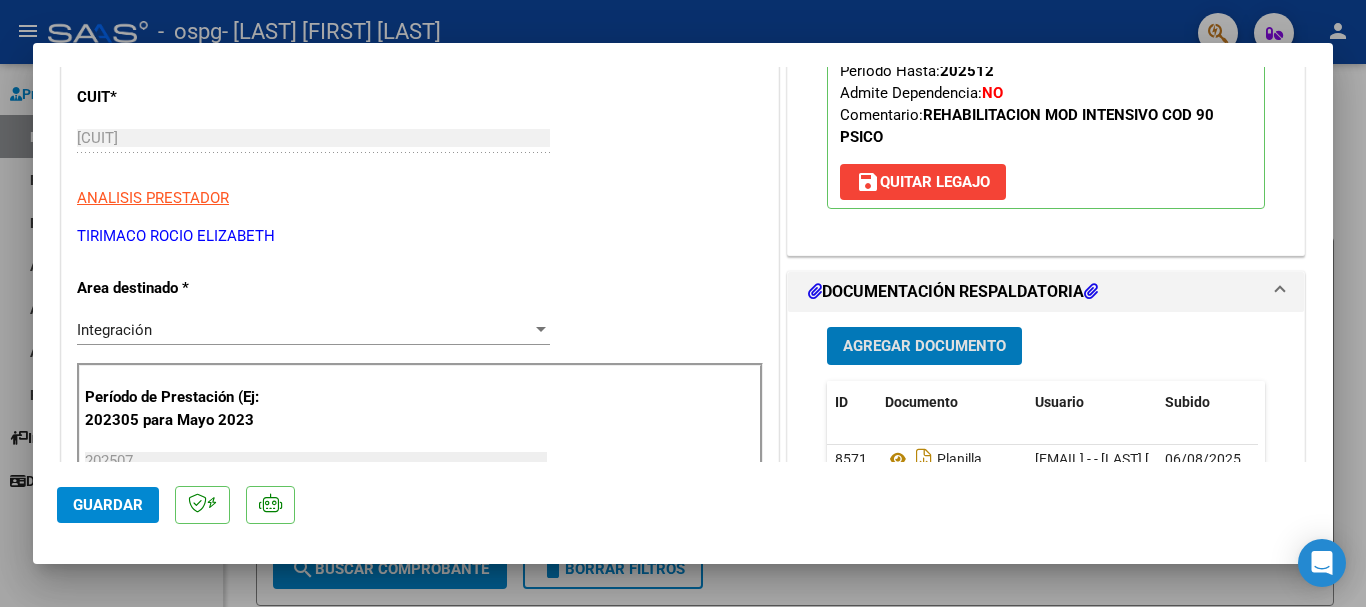click on "Guardar" 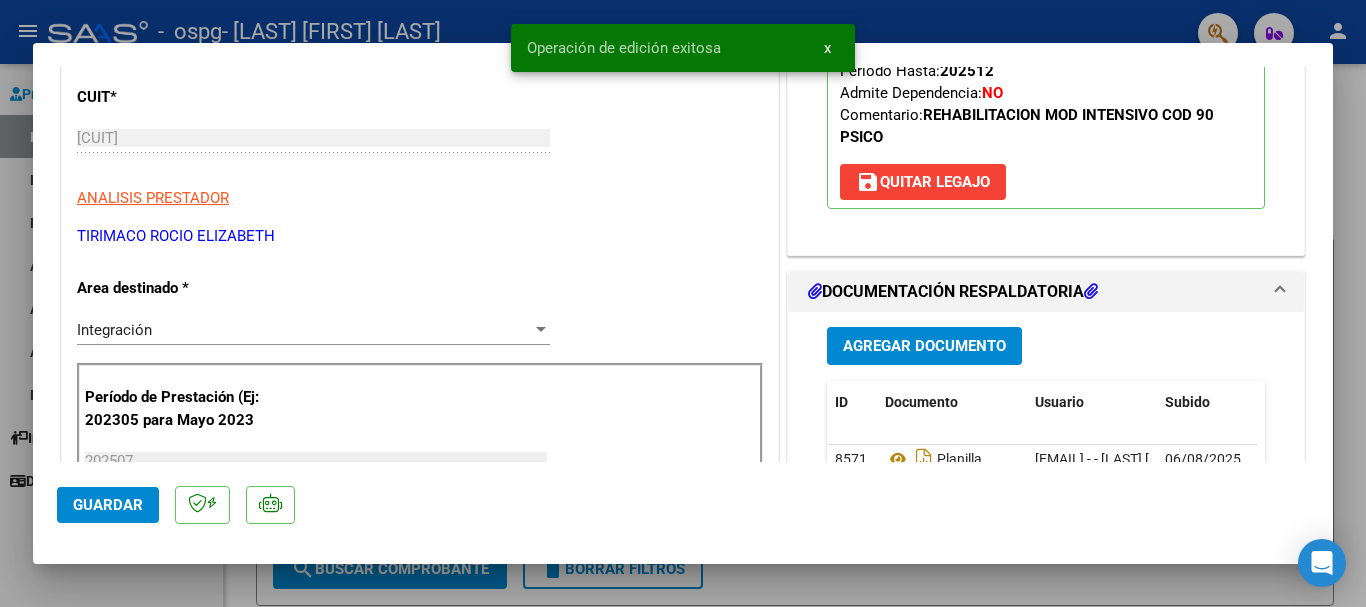 click at bounding box center (683, 303) 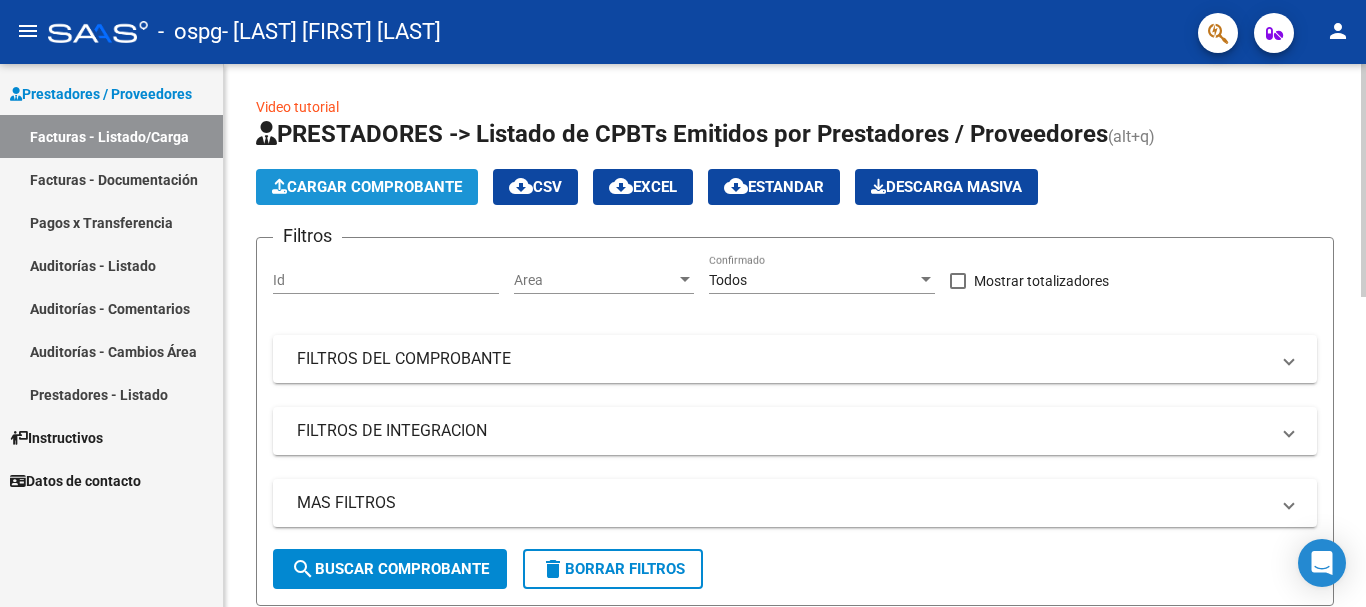 click on "Cargar Comprobante" 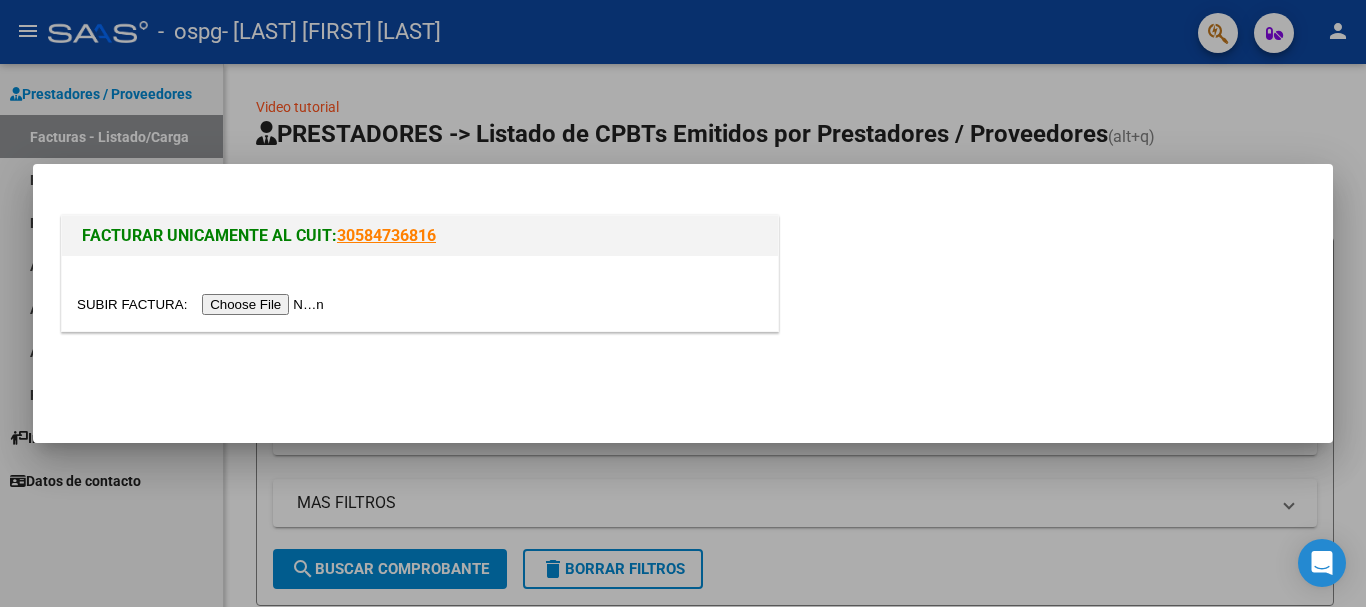 click at bounding box center [203, 304] 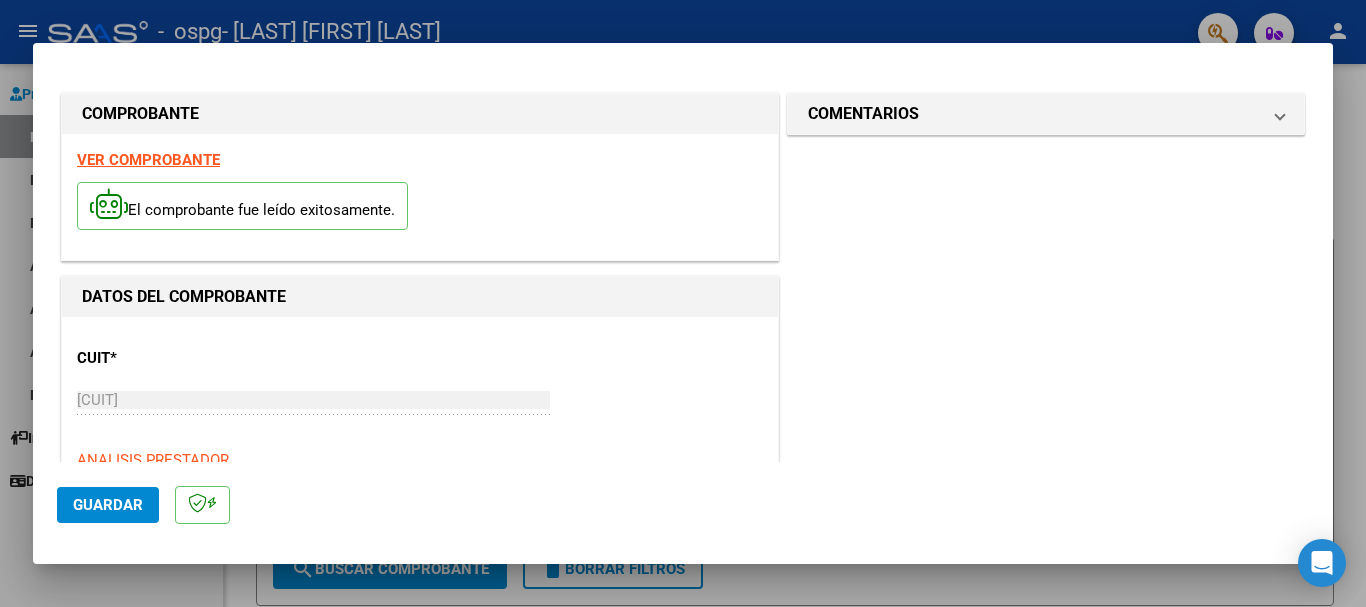 click on "Guardar" 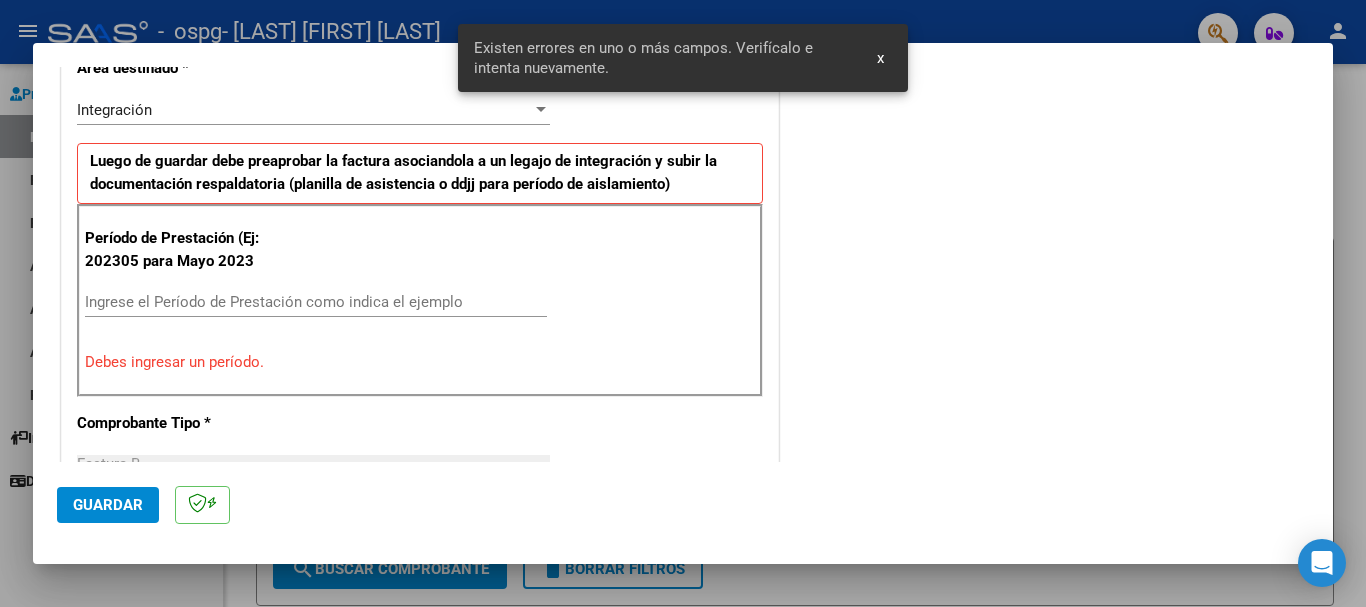 scroll, scrollTop: 462, scrollLeft: 0, axis: vertical 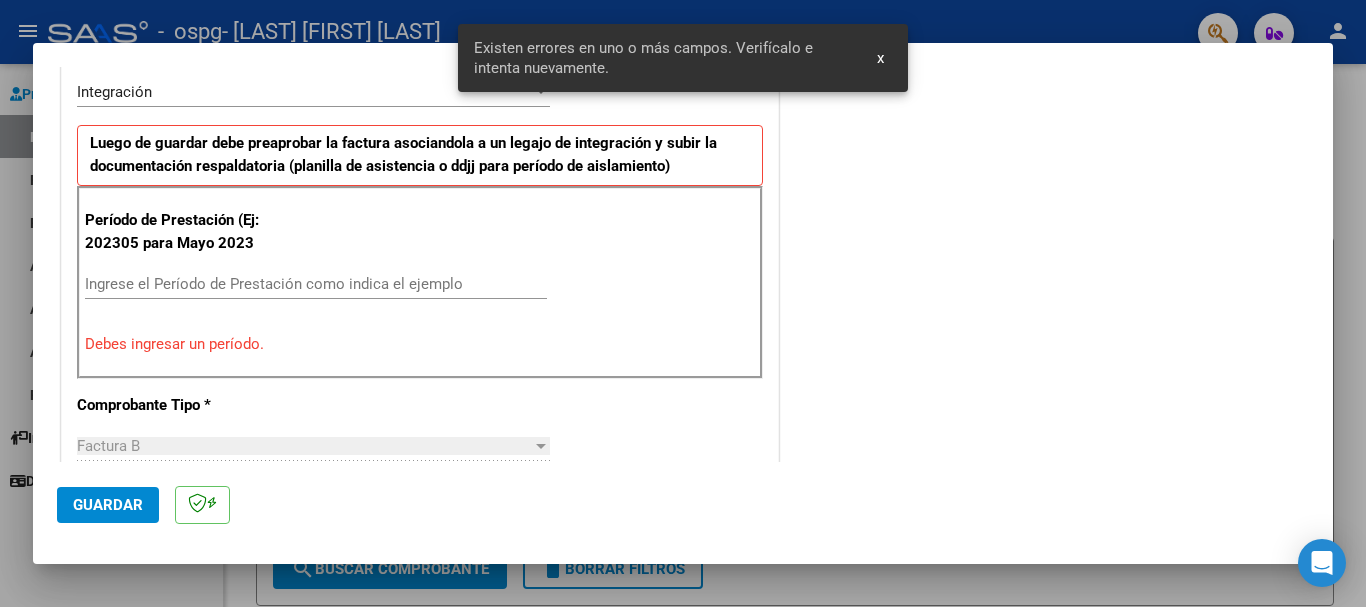 click on "Ingrese el Período de Prestación como indica el ejemplo" at bounding box center (316, 284) 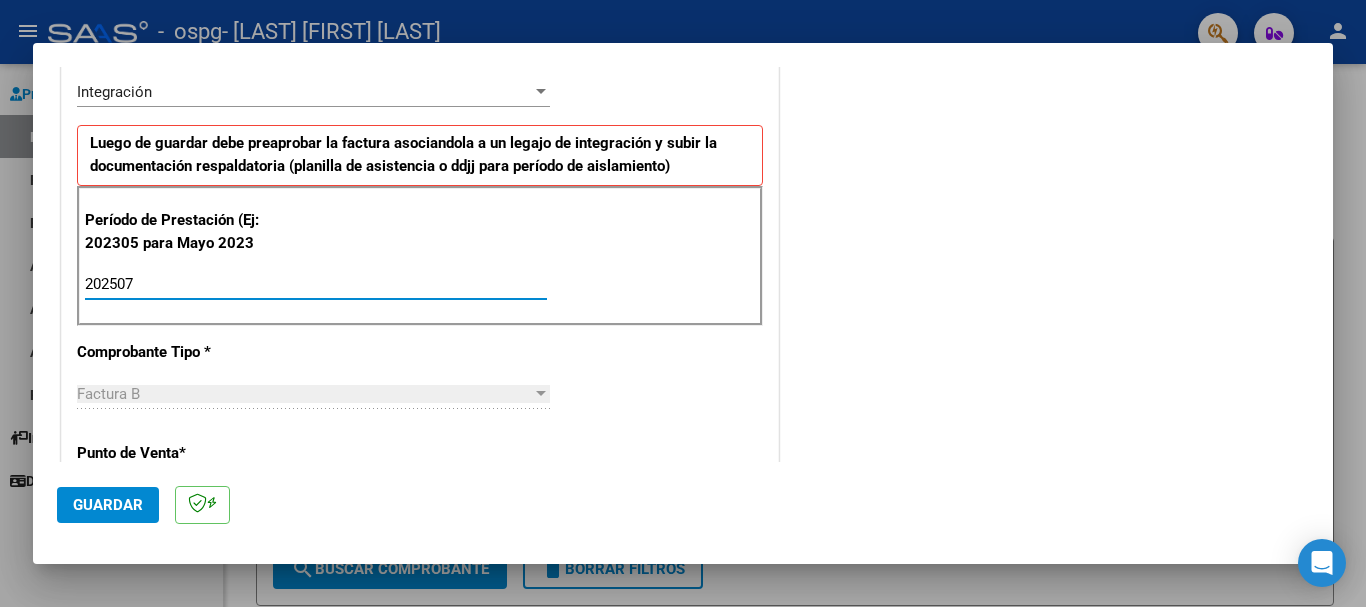 type on "202507" 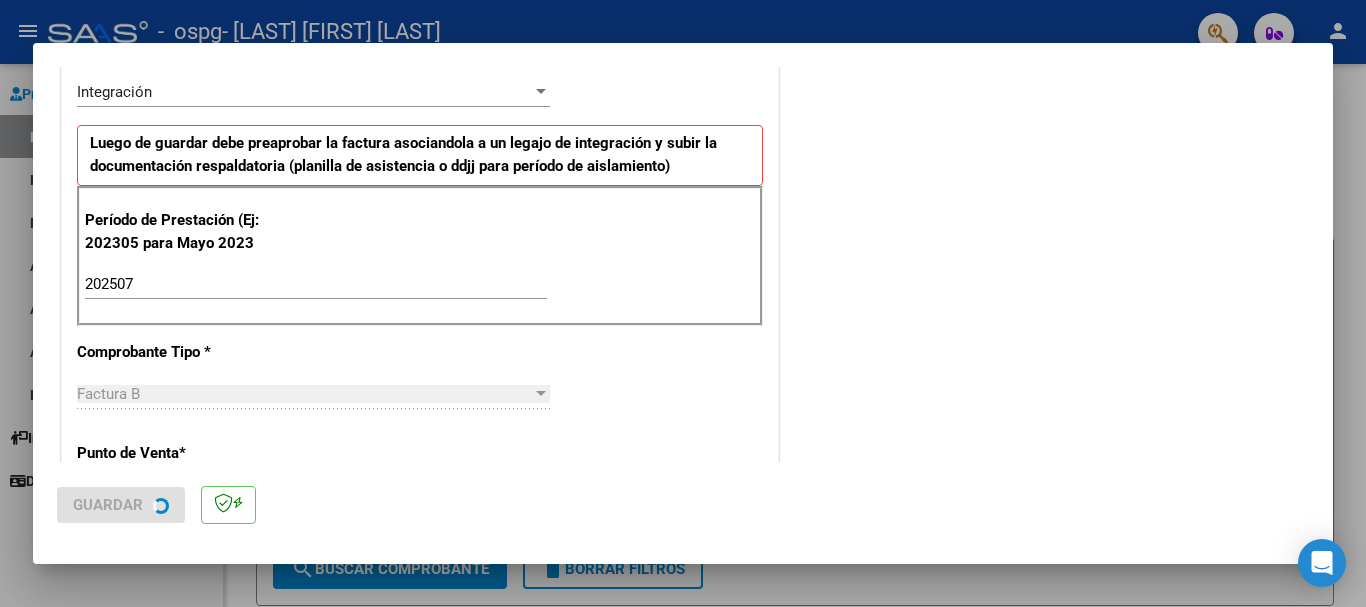 scroll, scrollTop: 0, scrollLeft: 0, axis: both 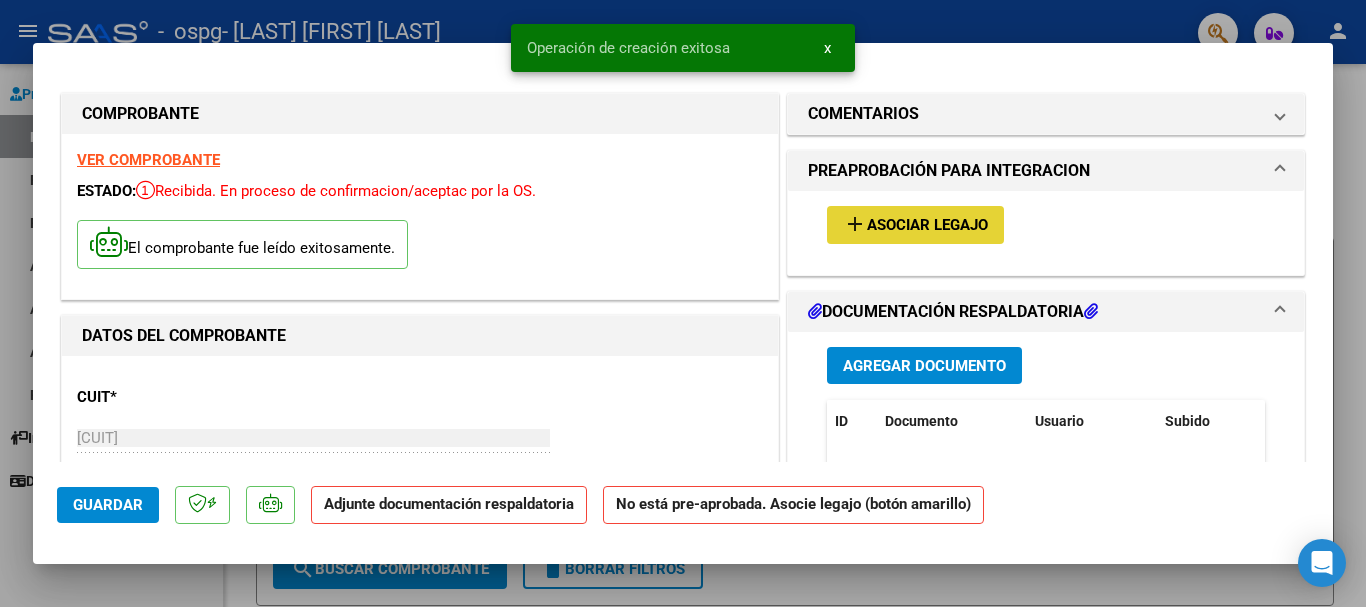 click on "Asociar Legajo" at bounding box center (927, 226) 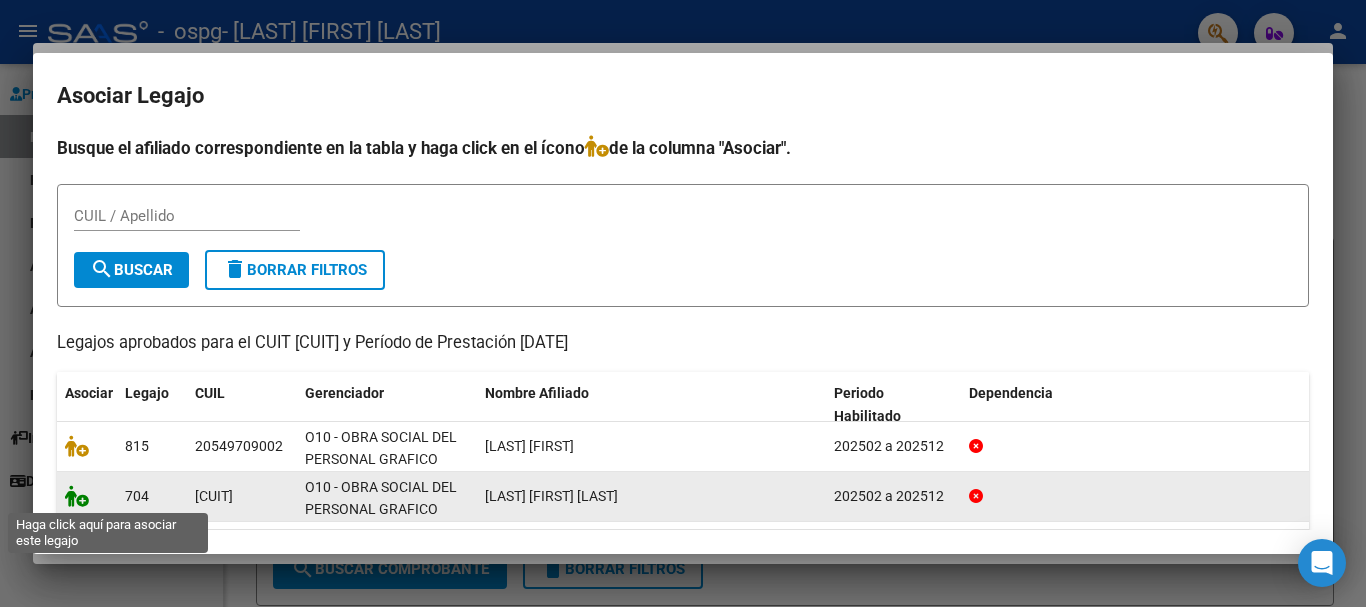 click 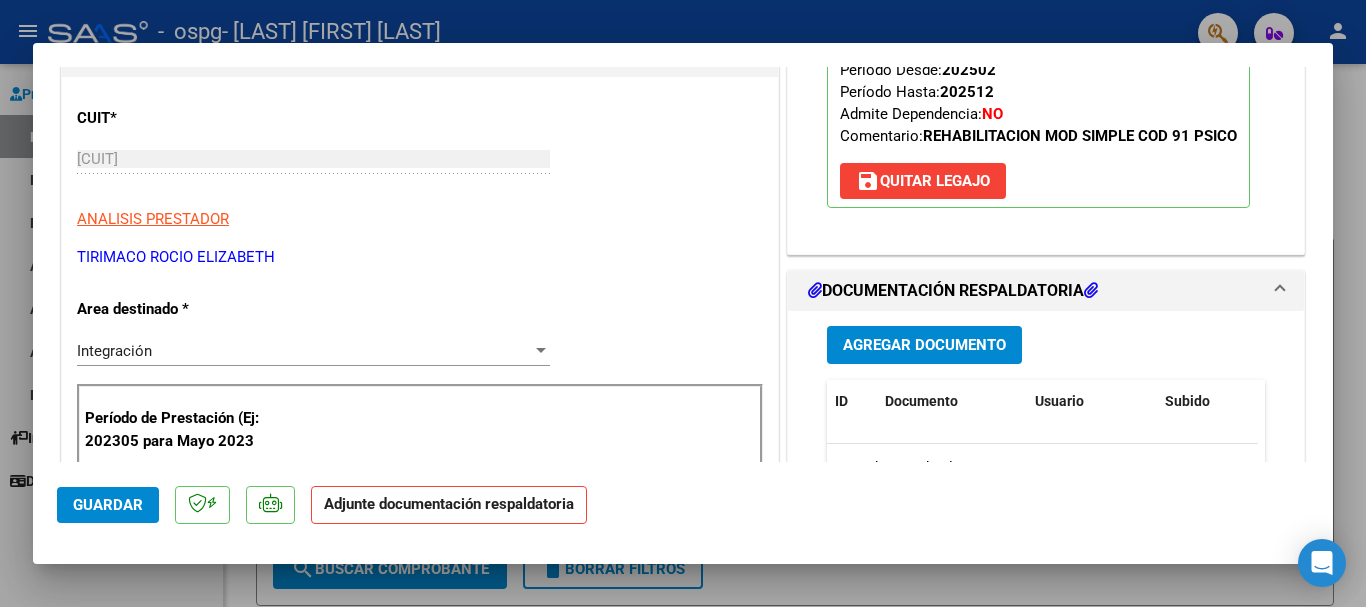 scroll, scrollTop: 200, scrollLeft: 0, axis: vertical 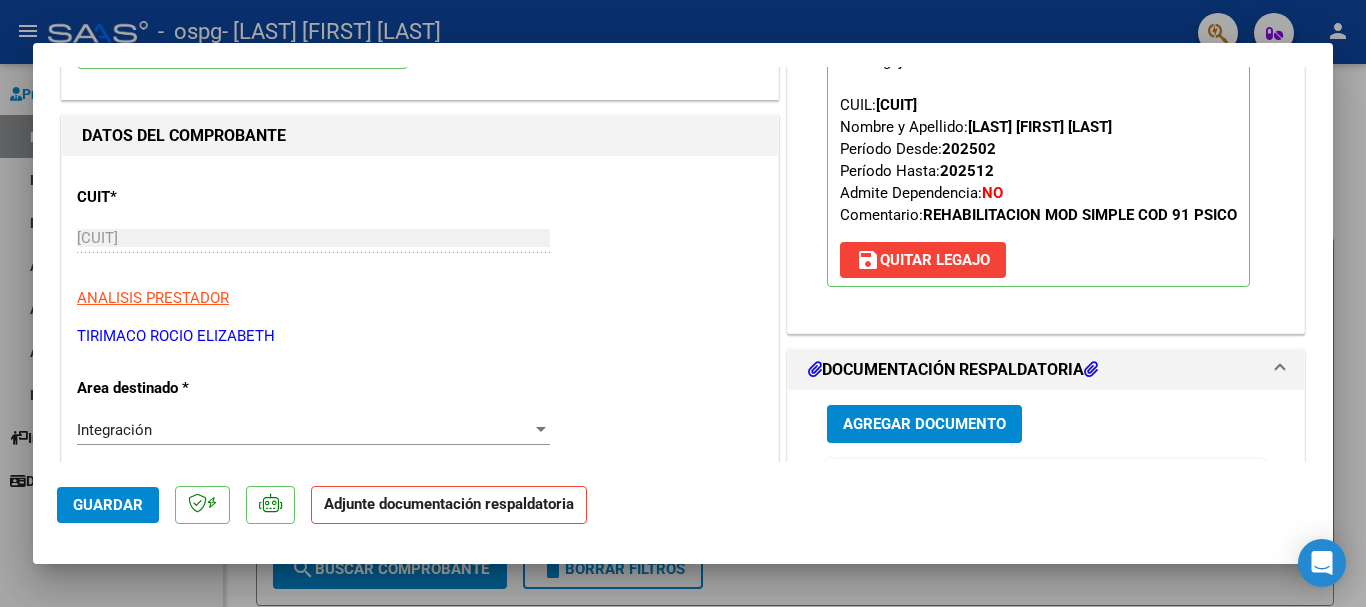 click on "Agregar Documento" at bounding box center (924, 425) 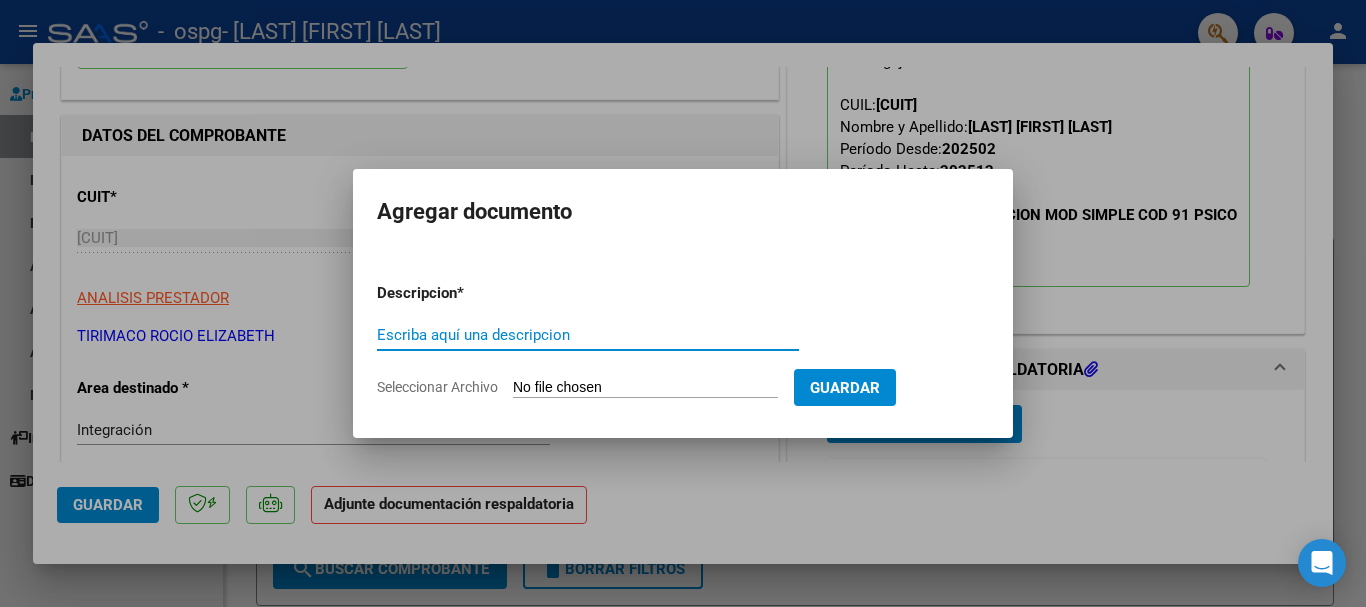 click on "Escriba aquí una descripcion" at bounding box center (588, 335) 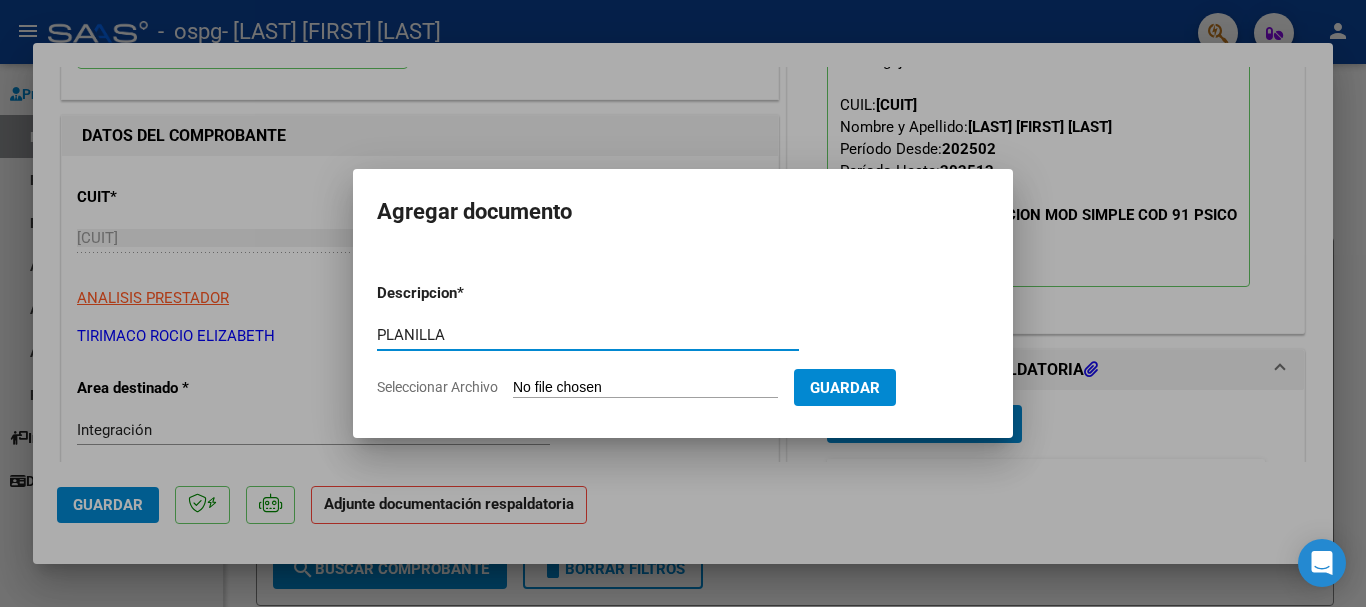 type on "PLANILLA" 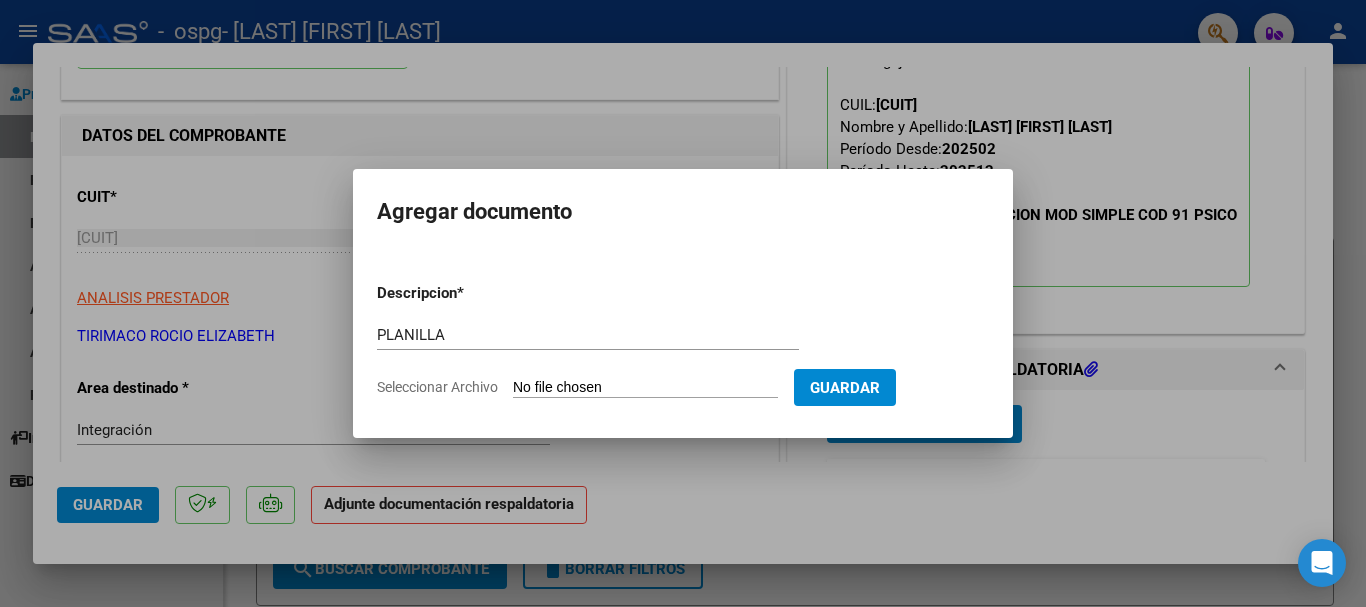 type on "C:\fakepath\[LAST] julio planilla Ro .pdf" 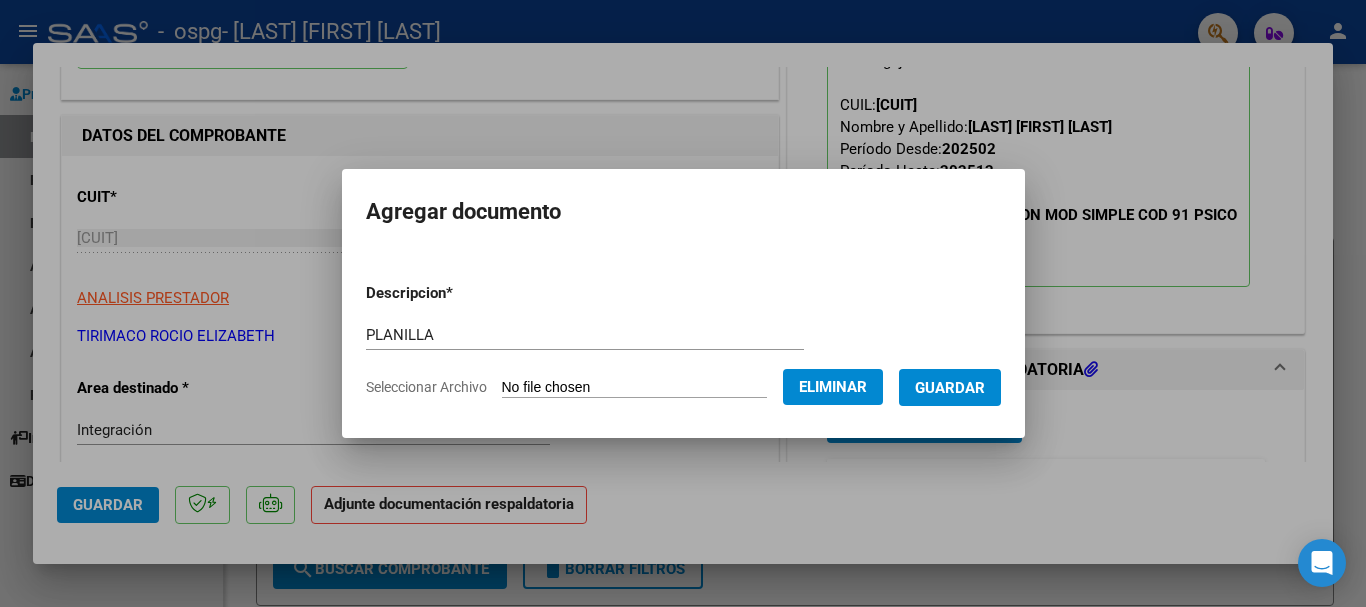 click on "Guardar" at bounding box center (950, 388) 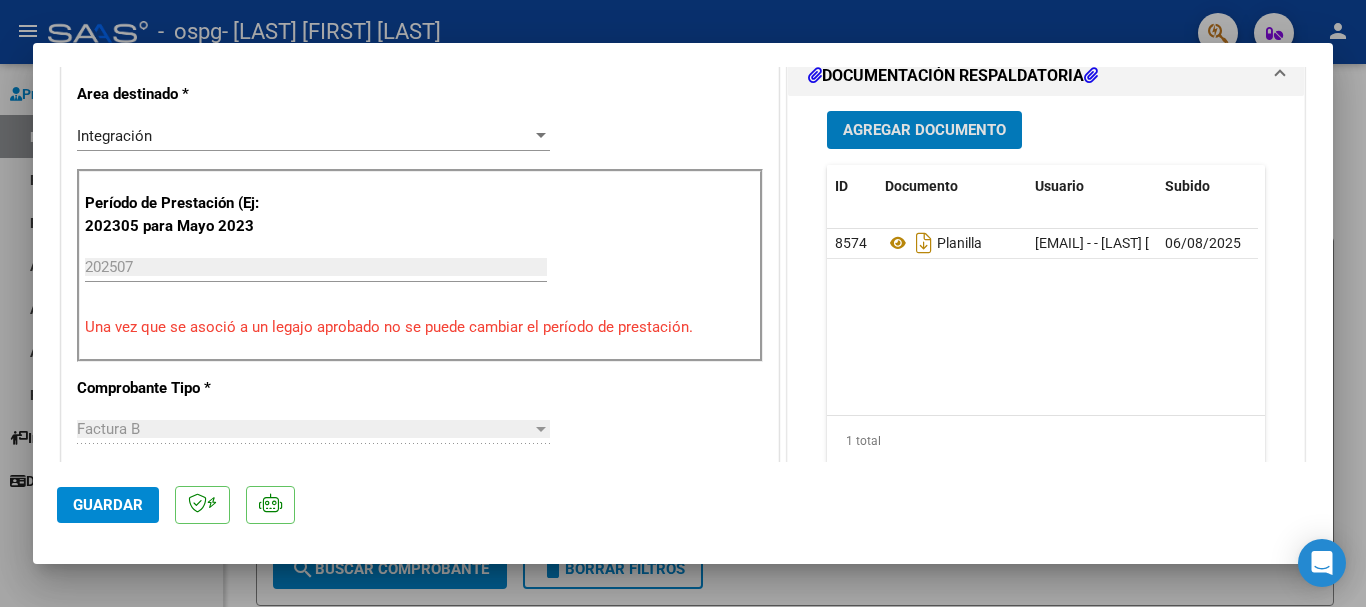 scroll, scrollTop: 500, scrollLeft: 0, axis: vertical 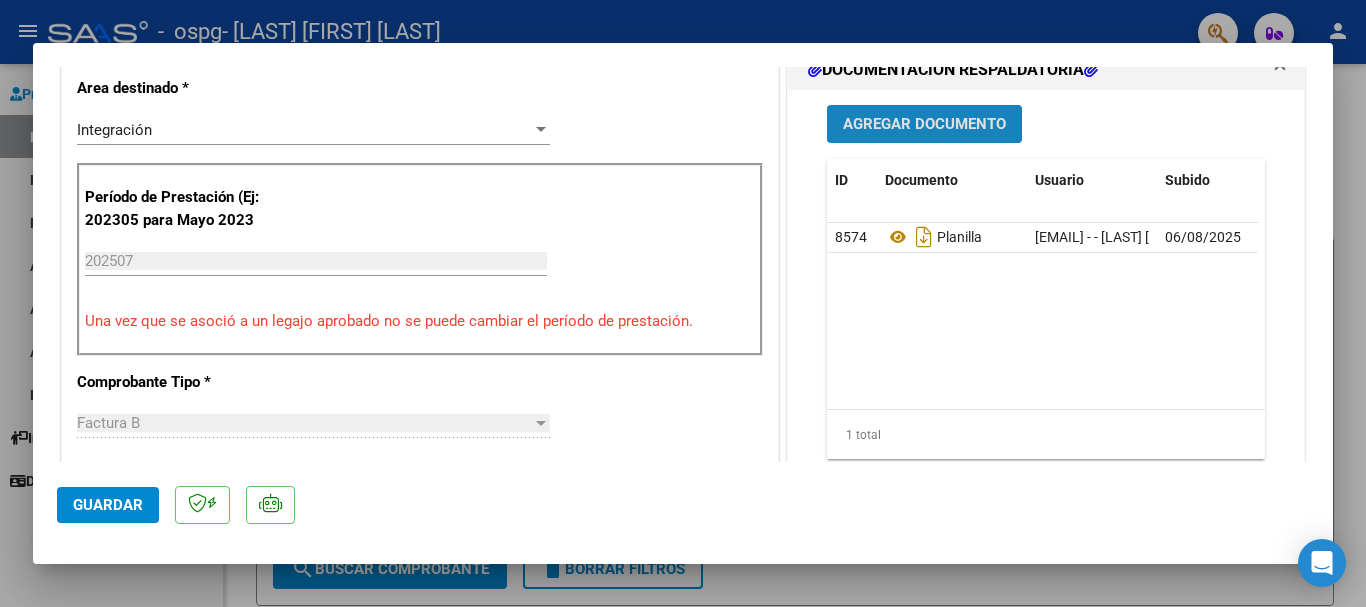 click on "Agregar Documento" at bounding box center (924, 125) 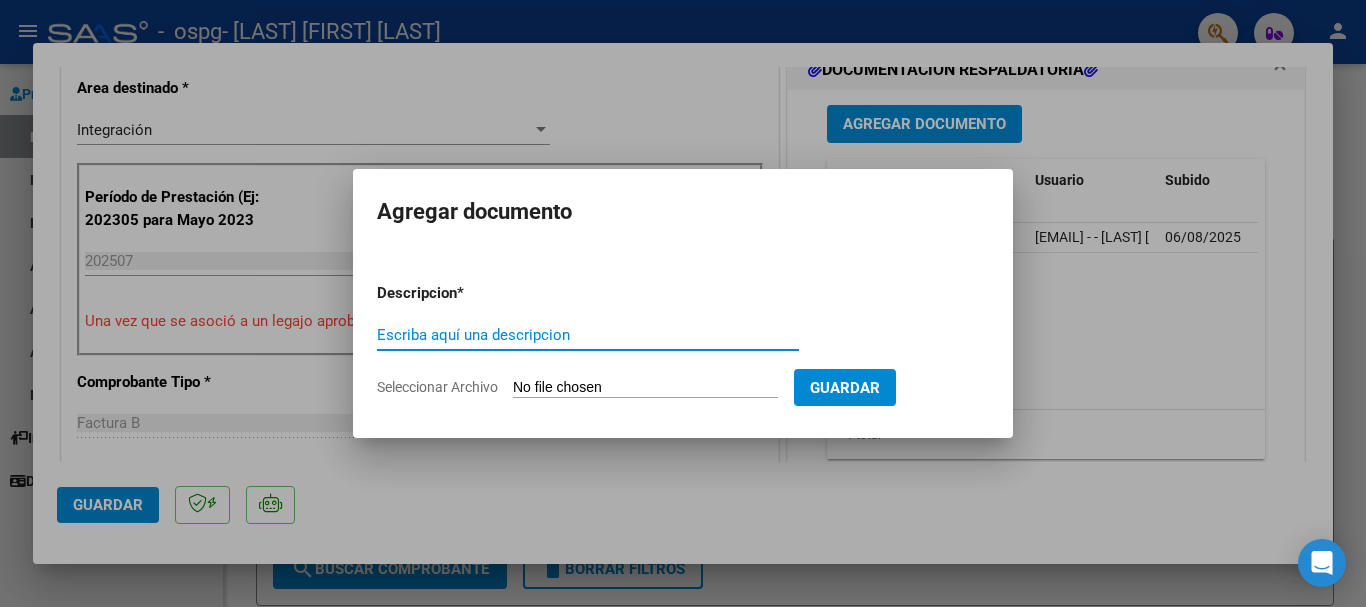 click on "Escriba aquí una descripcion" at bounding box center (588, 335) 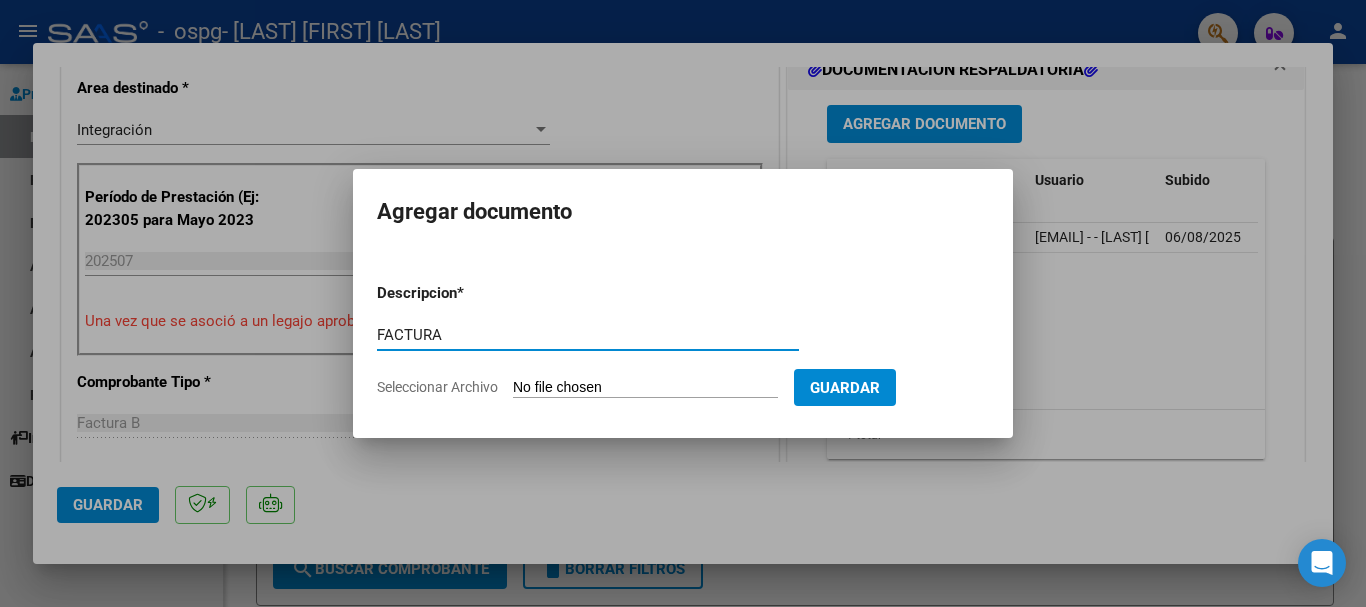 type on "FACTURA" 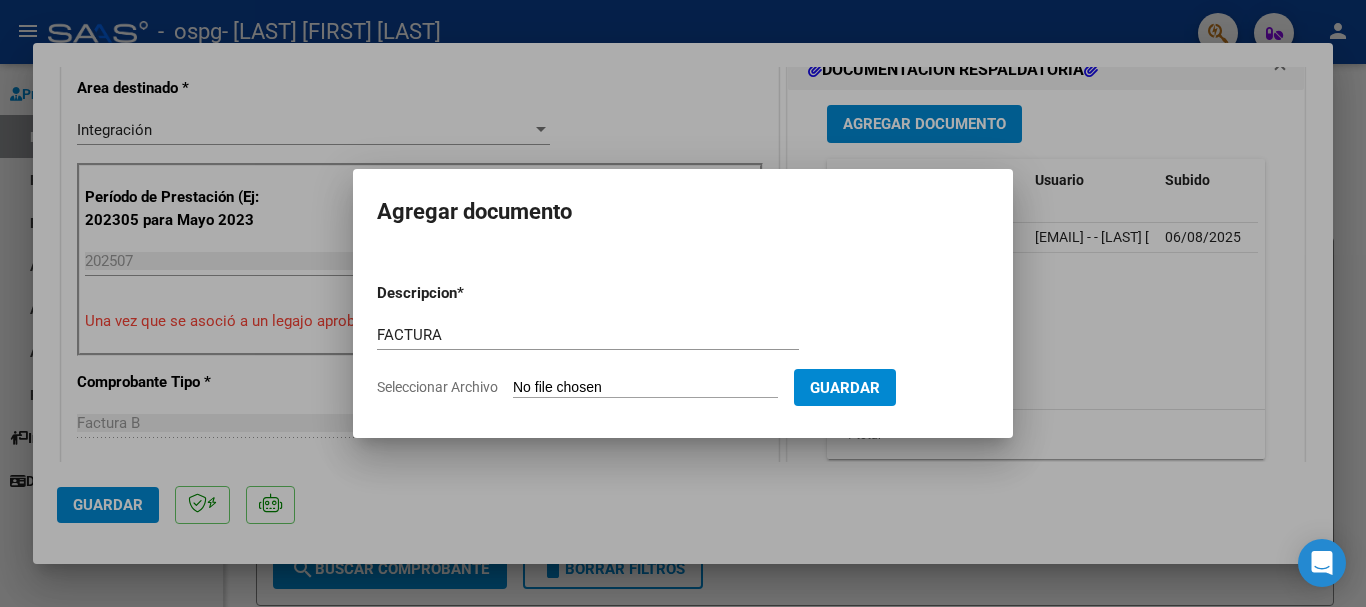 type on "C:\fakepath\[CUIT]_006_00003_00001093.pdf" 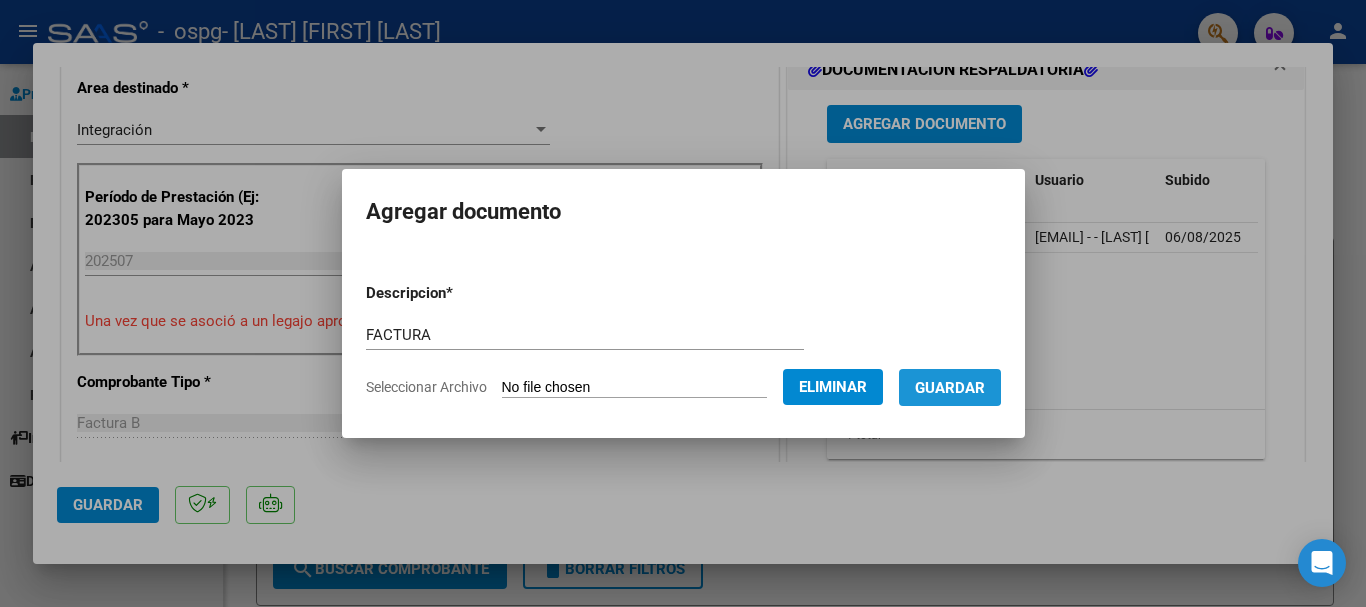click on "Guardar" at bounding box center [950, 388] 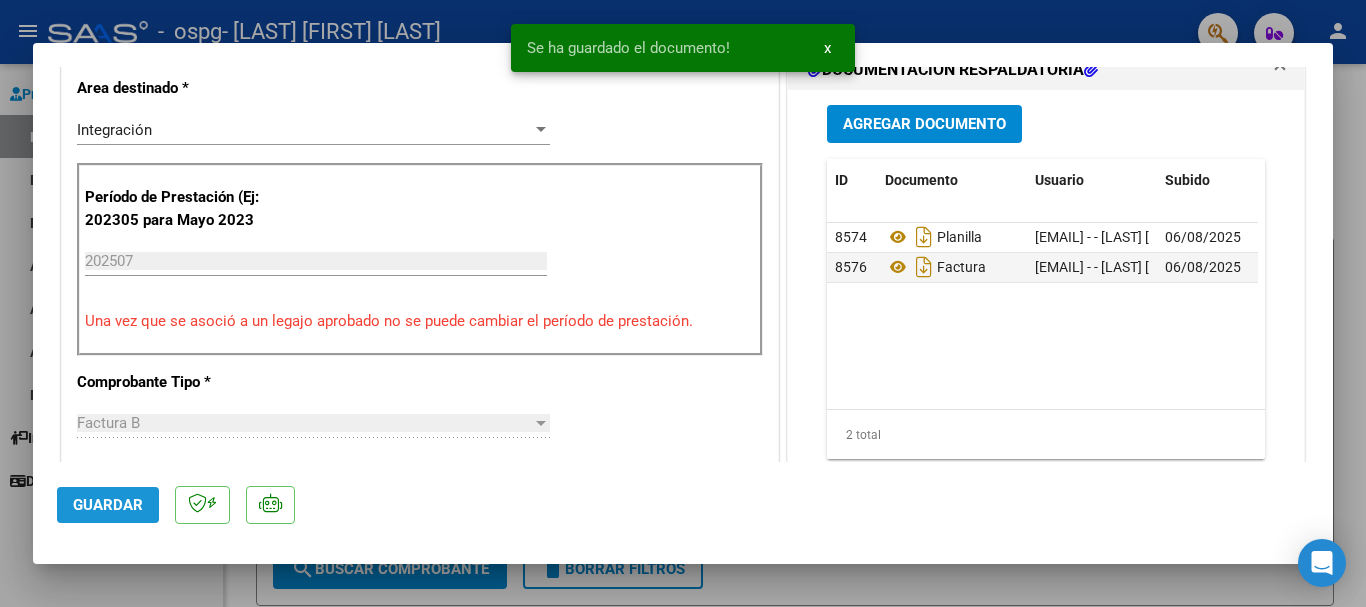 click on "Guardar" 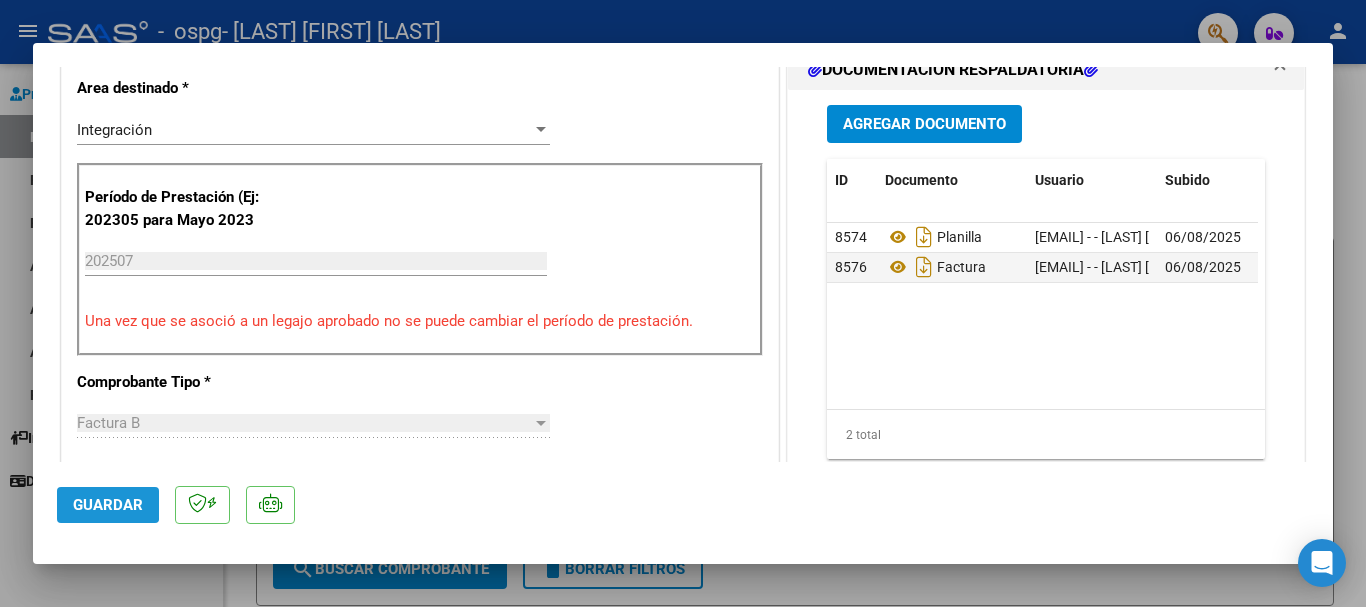 click on "Guardar" 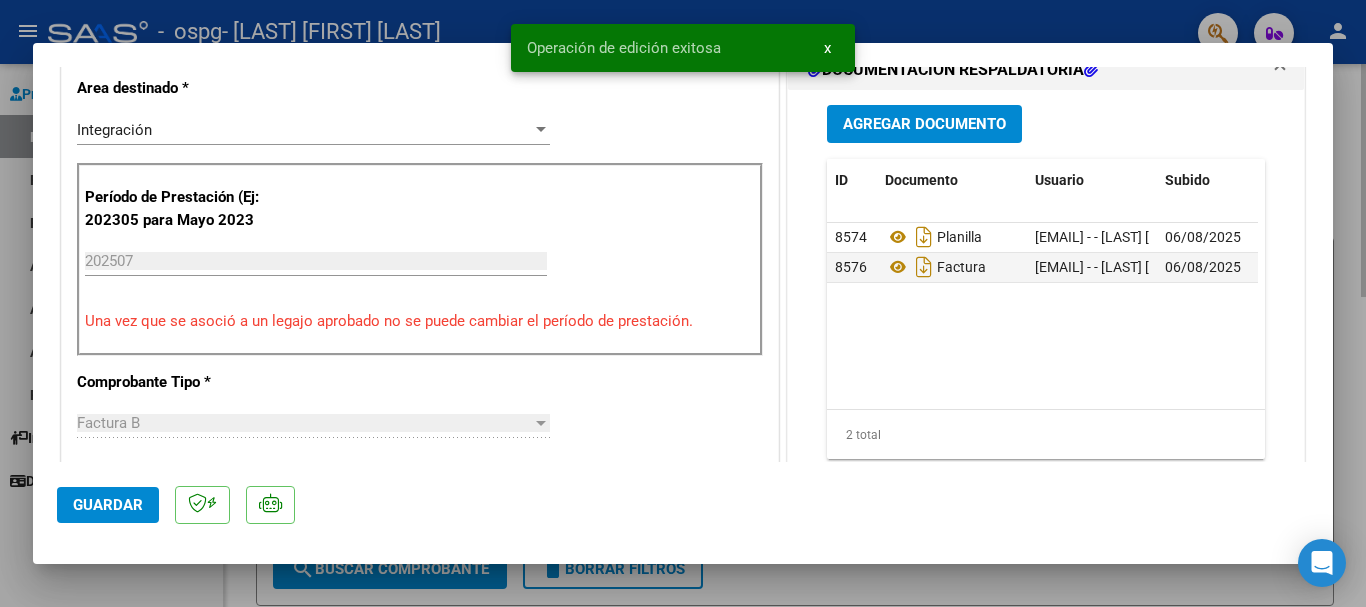 click at bounding box center [683, 303] 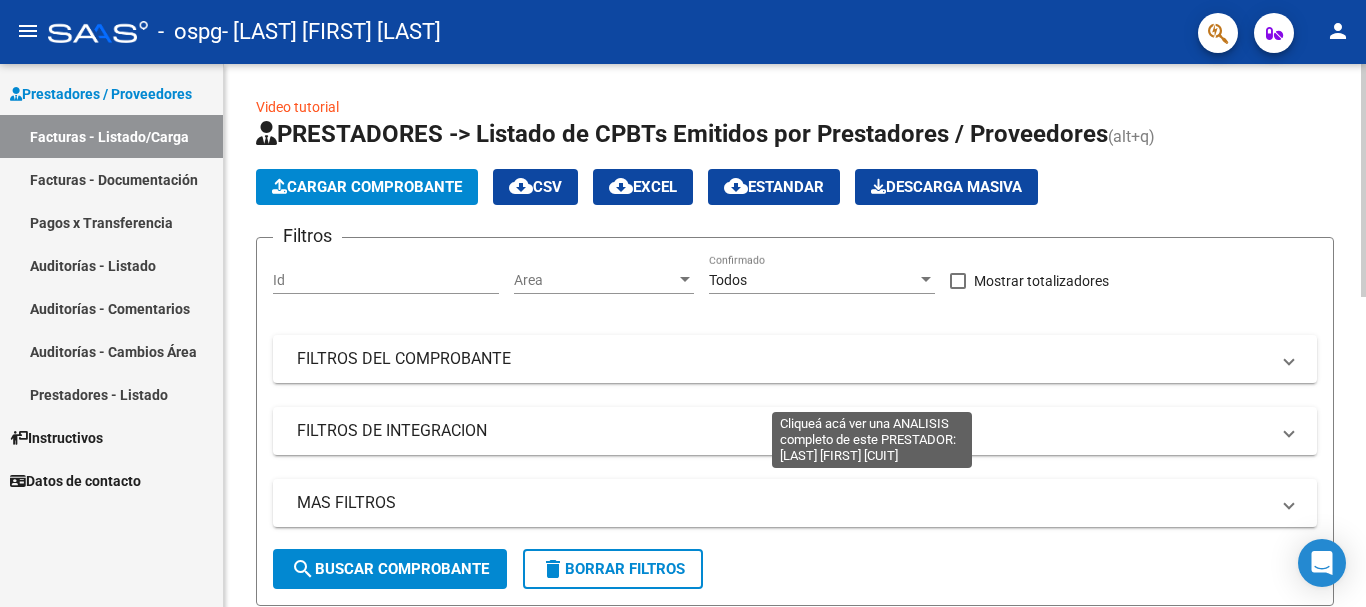 scroll, scrollTop: 400, scrollLeft: 0, axis: vertical 